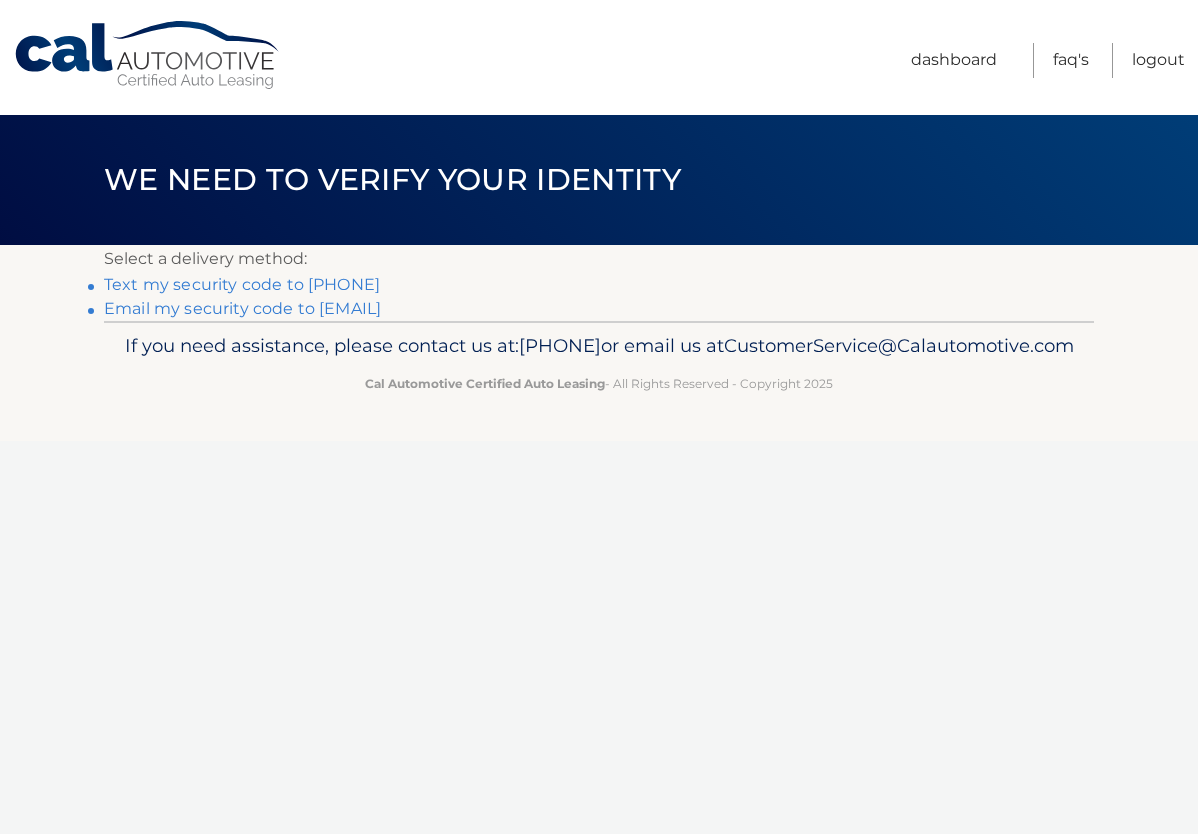 scroll, scrollTop: 0, scrollLeft: 0, axis: both 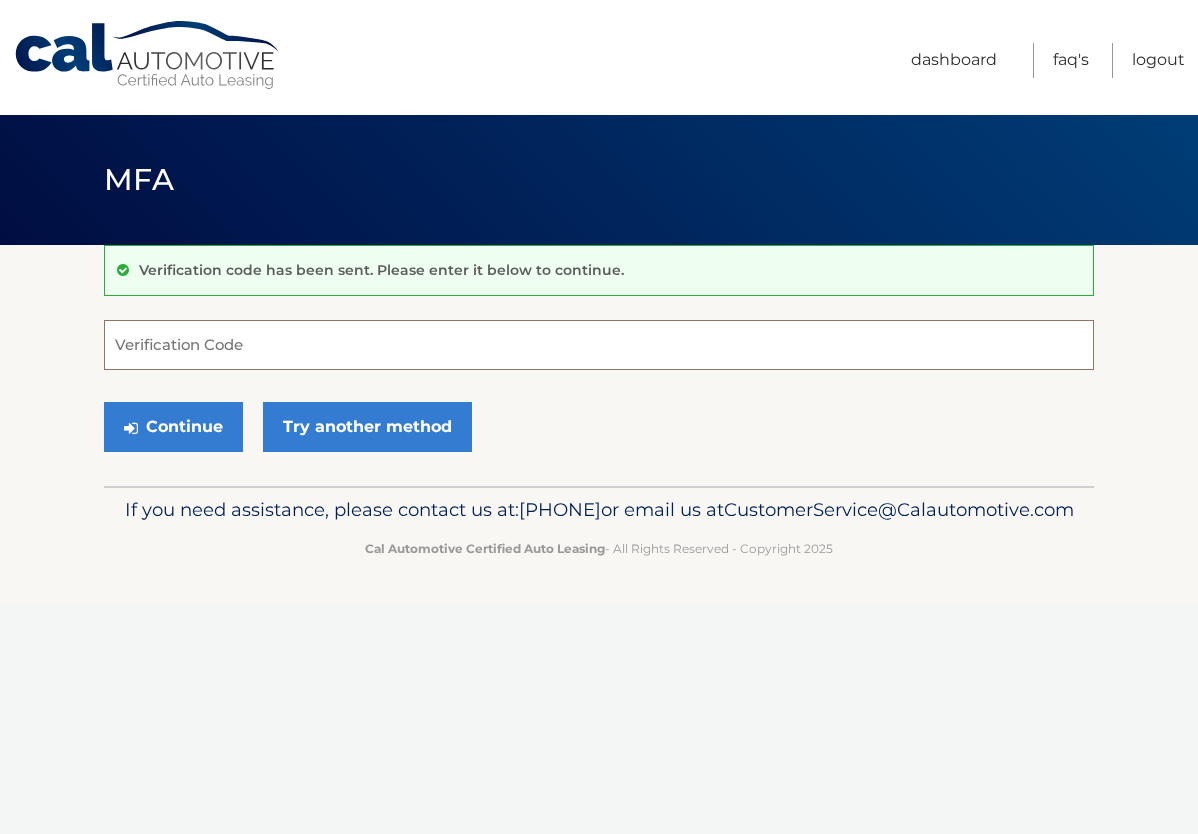 click on "Verification Code" at bounding box center [599, 345] 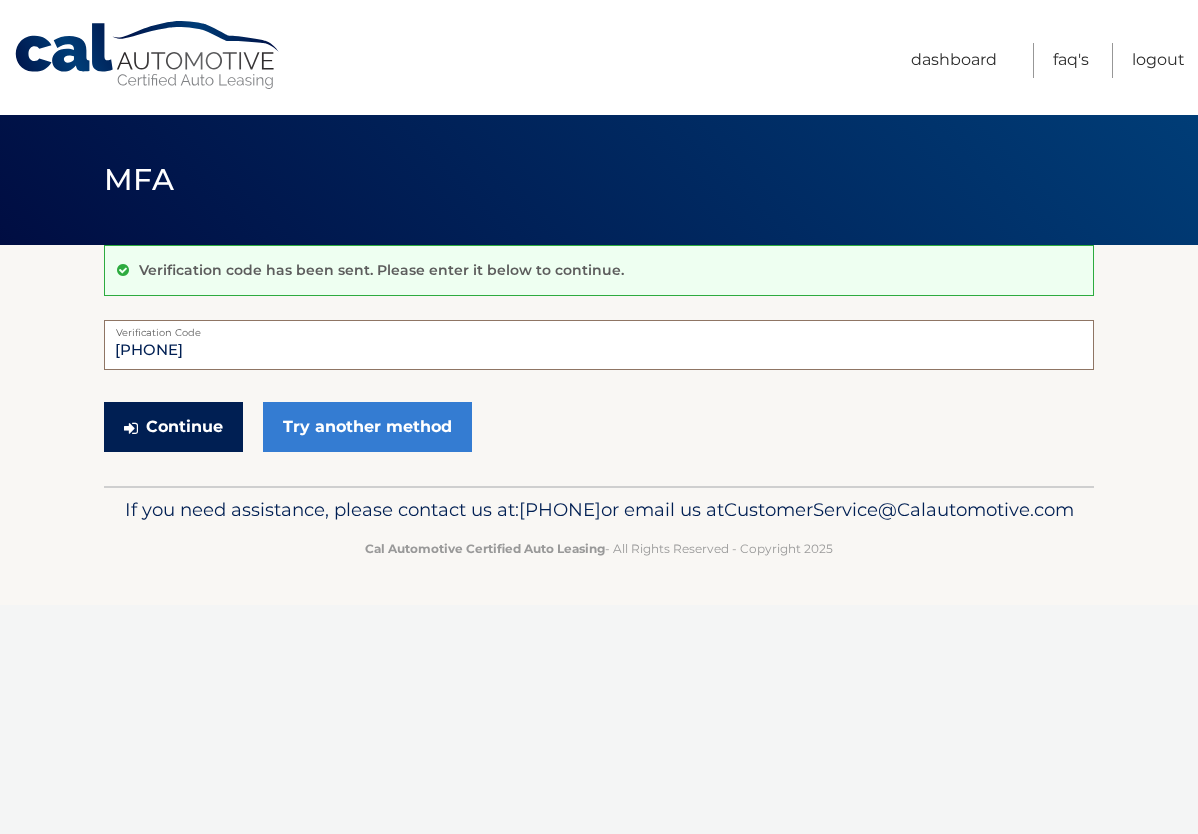 type on "415060" 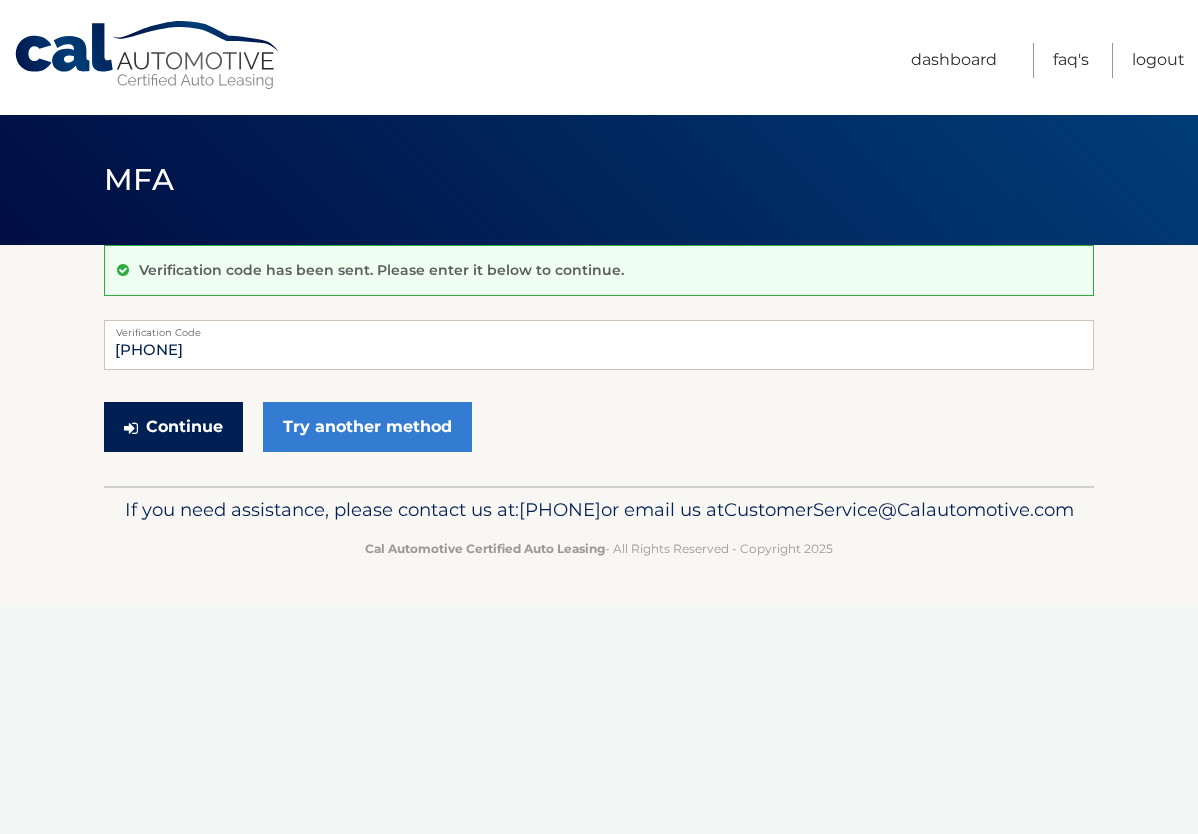 click on "Continue" at bounding box center [173, 427] 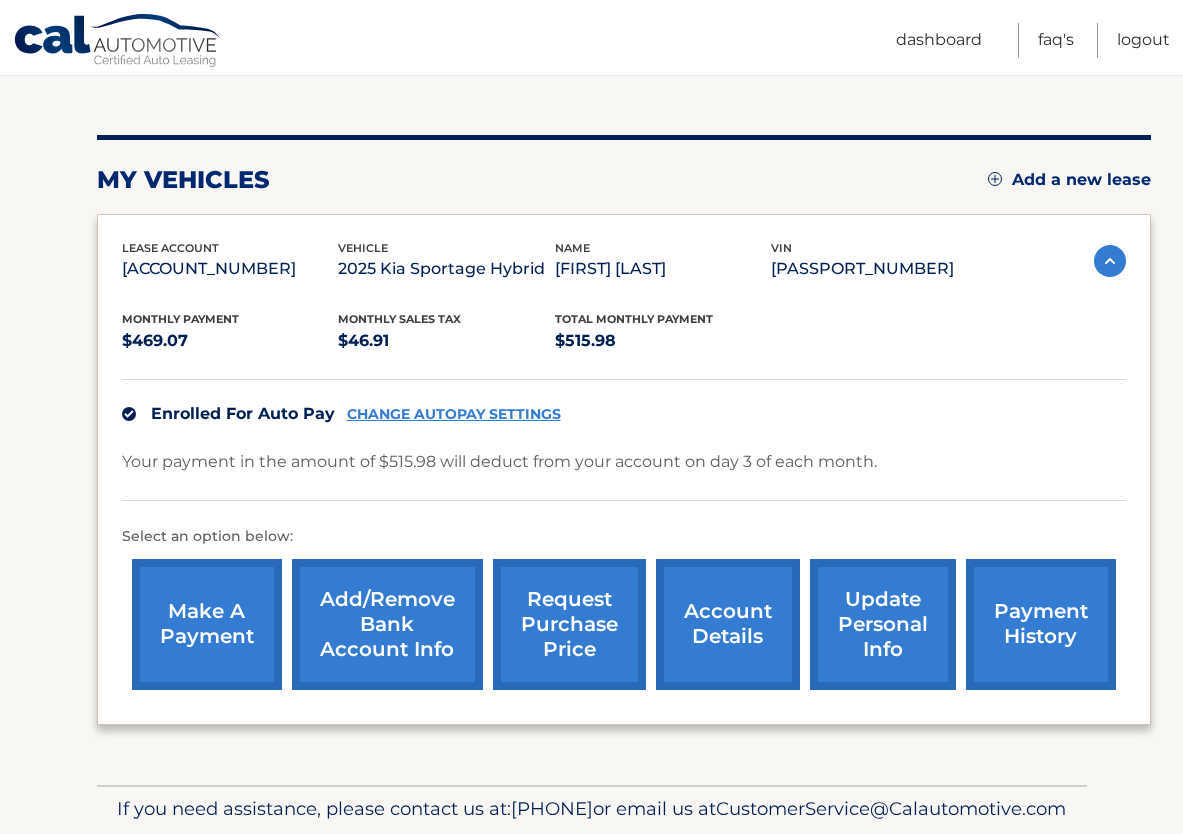 scroll, scrollTop: 300, scrollLeft: 0, axis: vertical 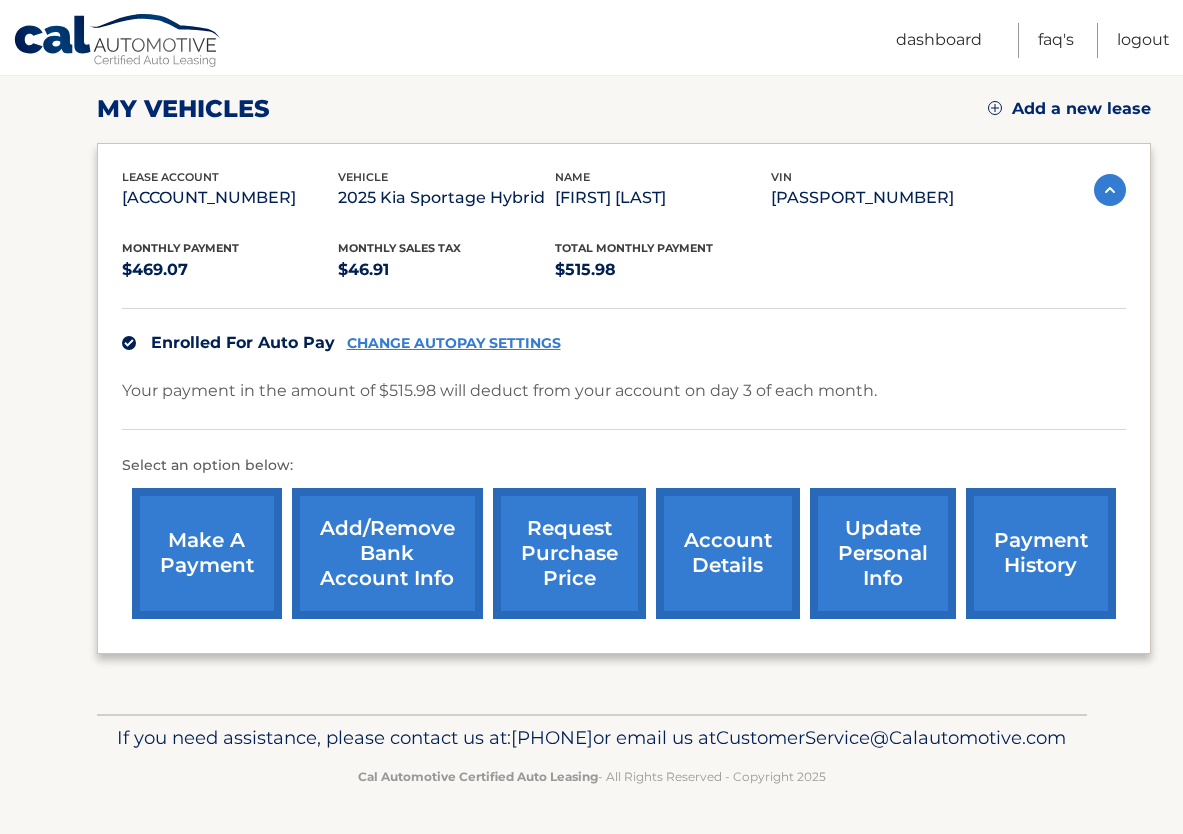 click on "account details" at bounding box center (728, 553) 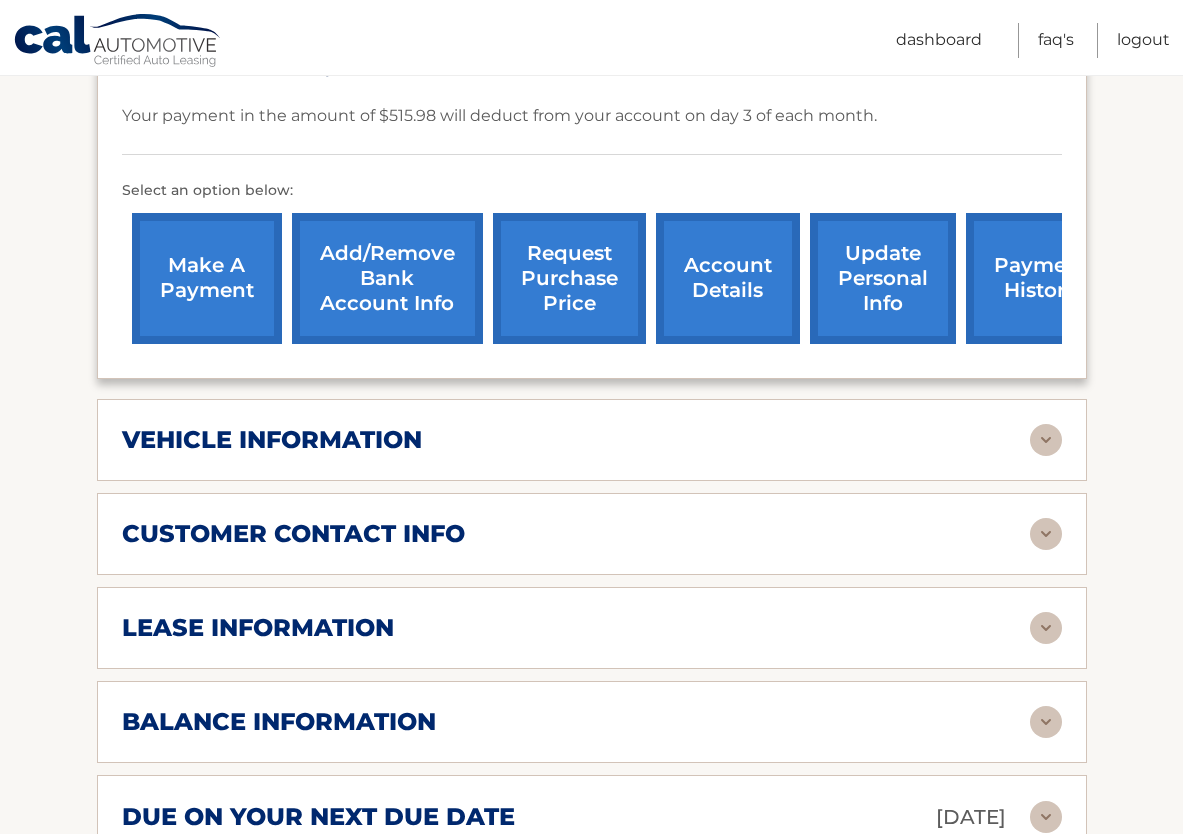 scroll, scrollTop: 700, scrollLeft: 0, axis: vertical 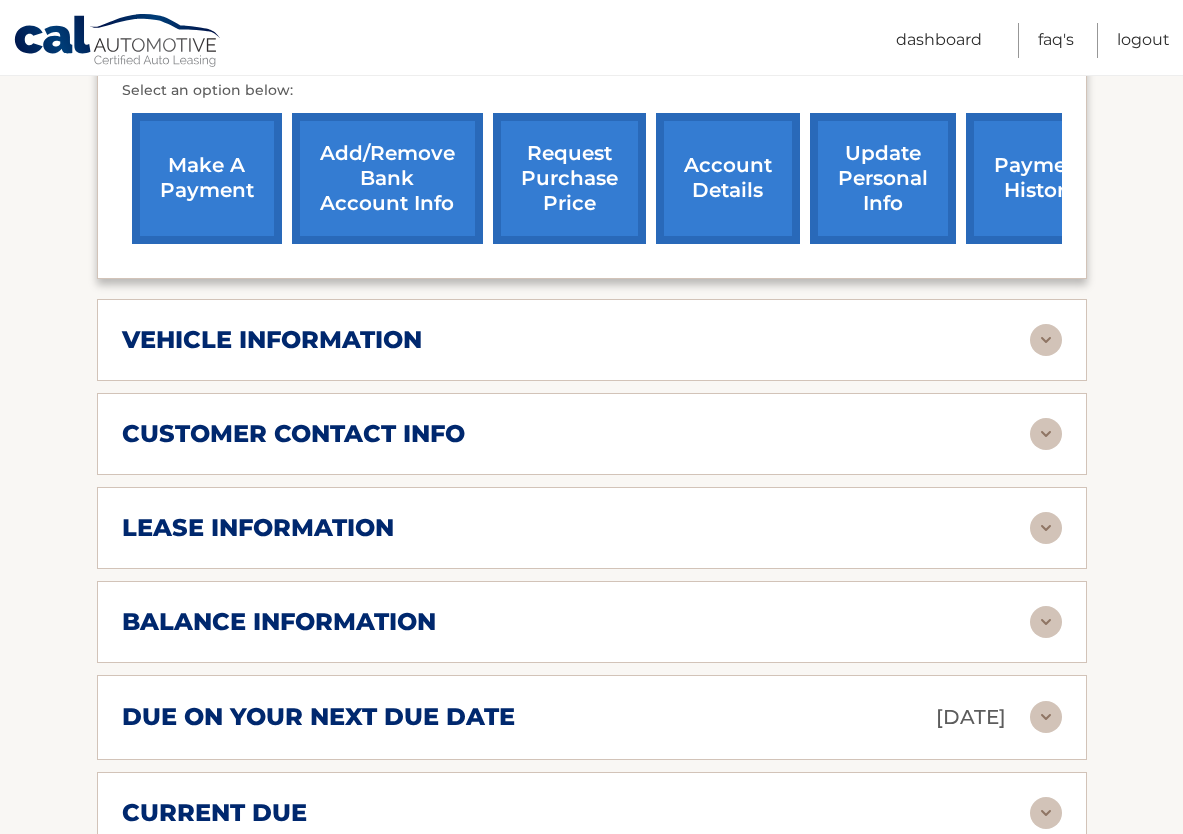 click on "lease information" at bounding box center (576, 528) 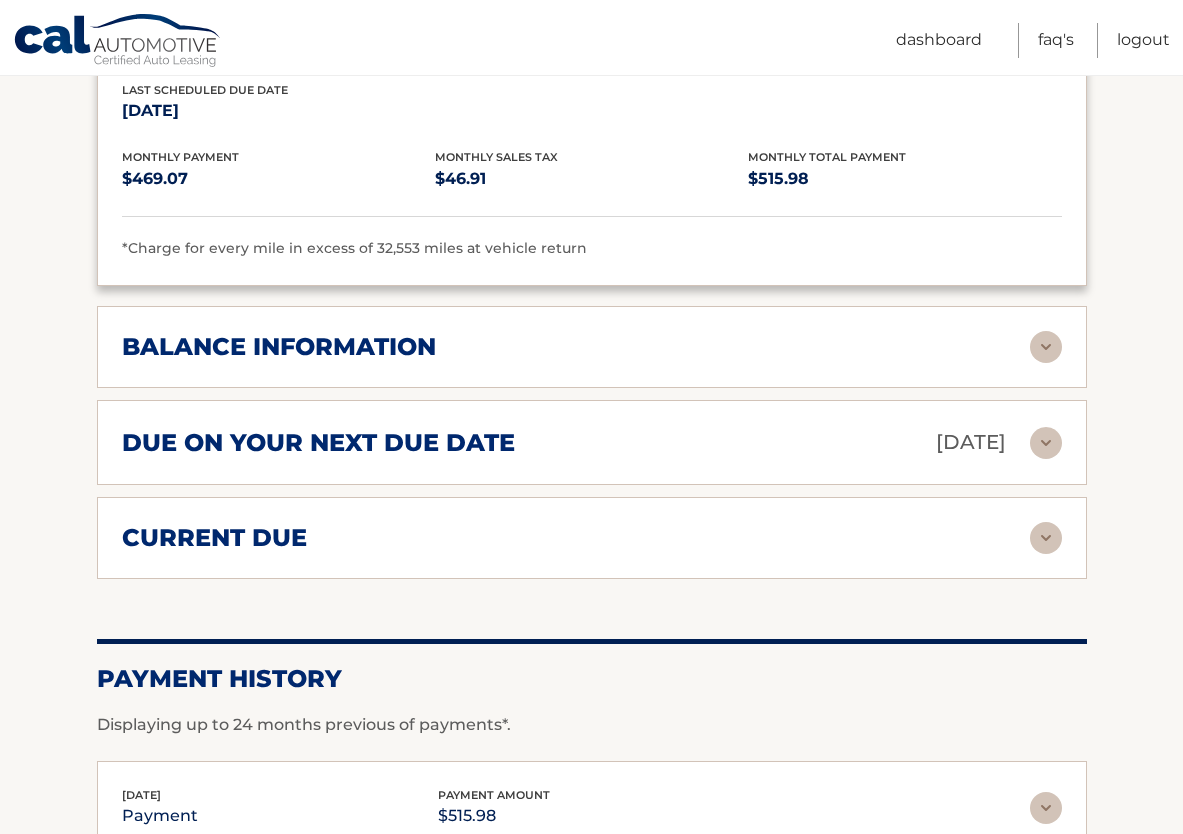scroll, scrollTop: 1177, scrollLeft: 0, axis: vertical 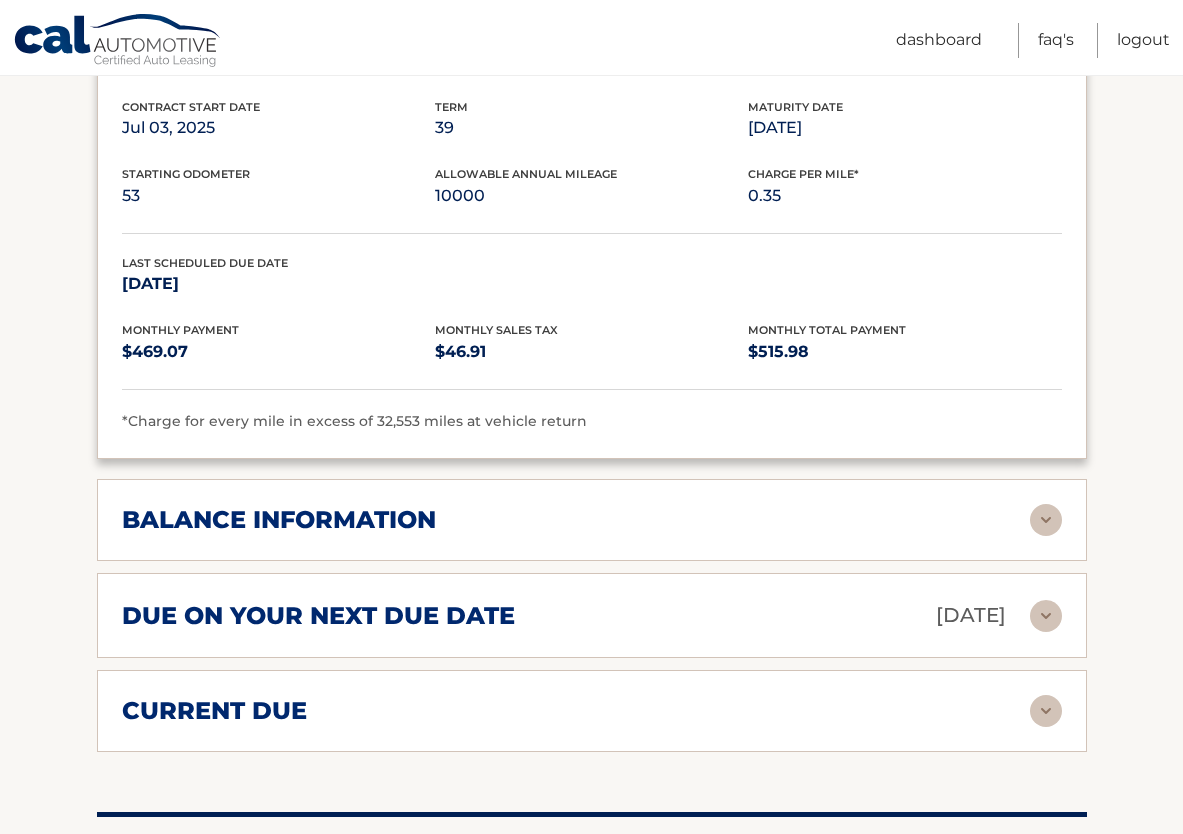click at bounding box center (1046, 520) 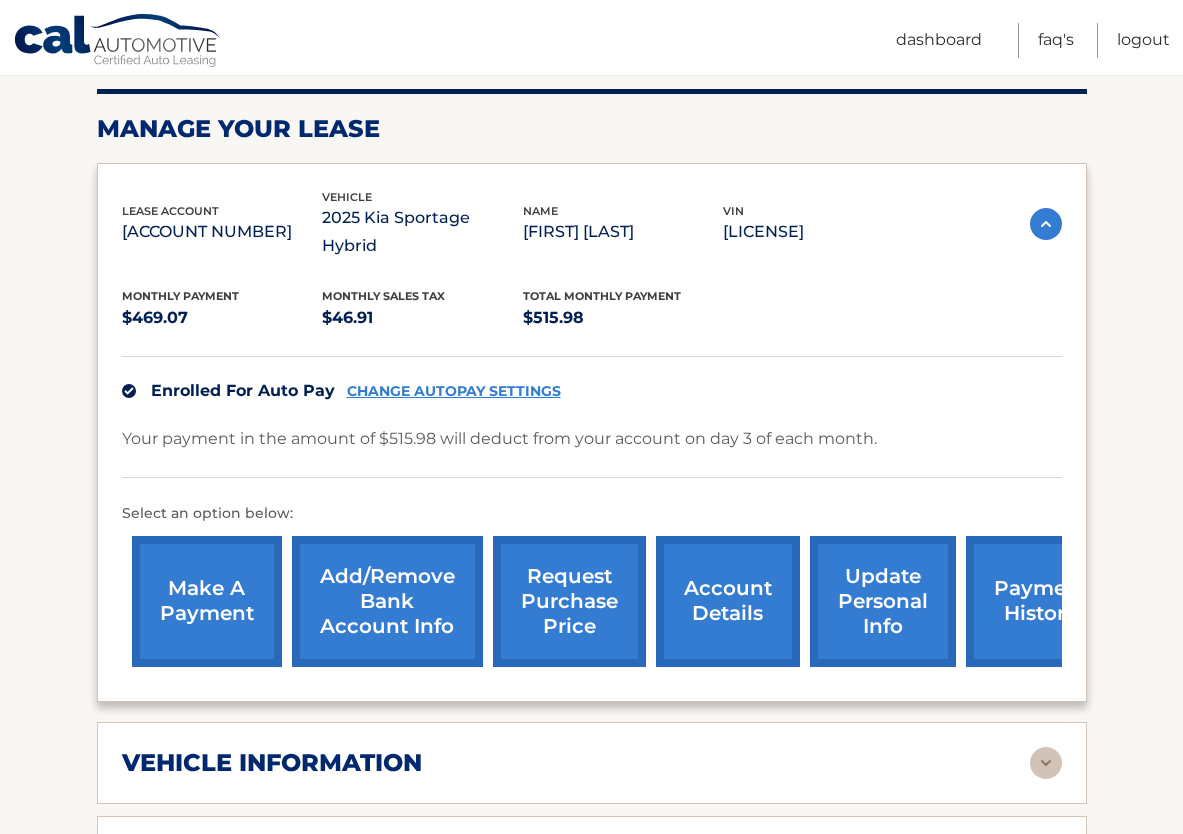 scroll, scrollTop: 177, scrollLeft: 0, axis: vertical 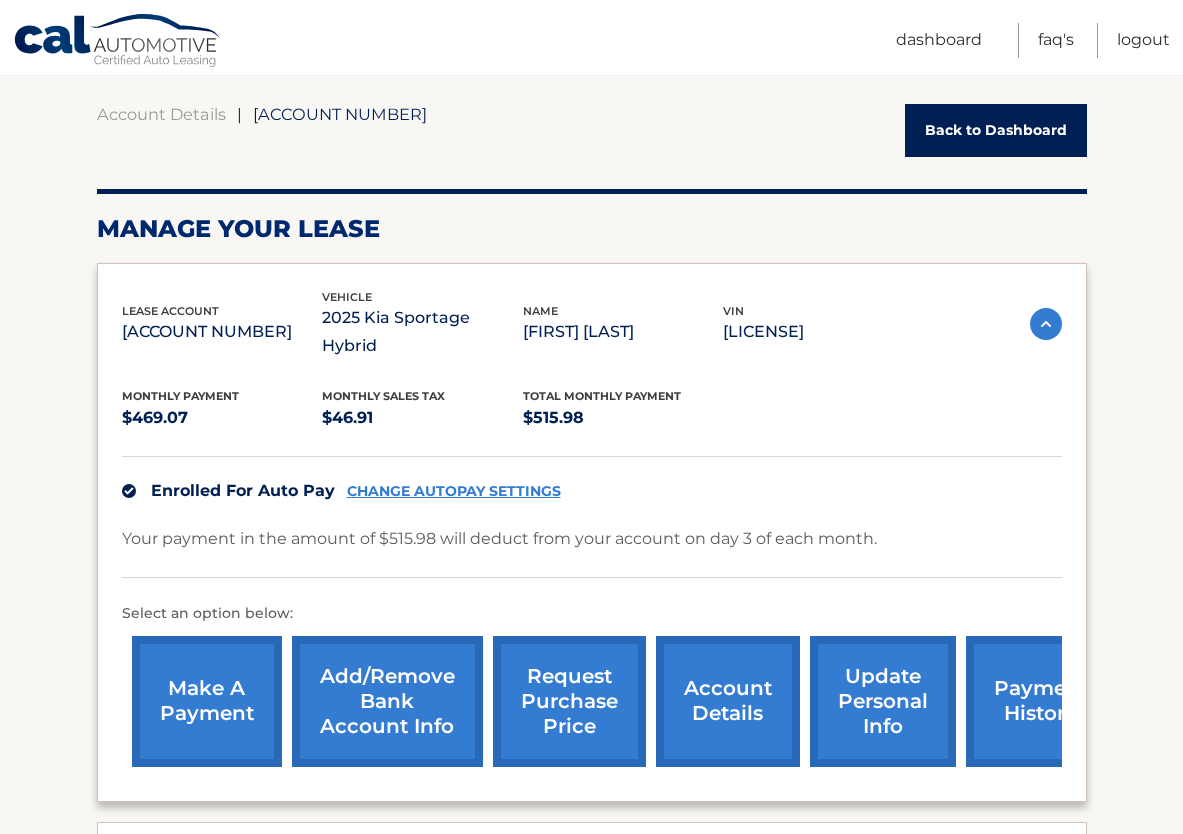 click on "Back to Dashboard" at bounding box center [996, 130] 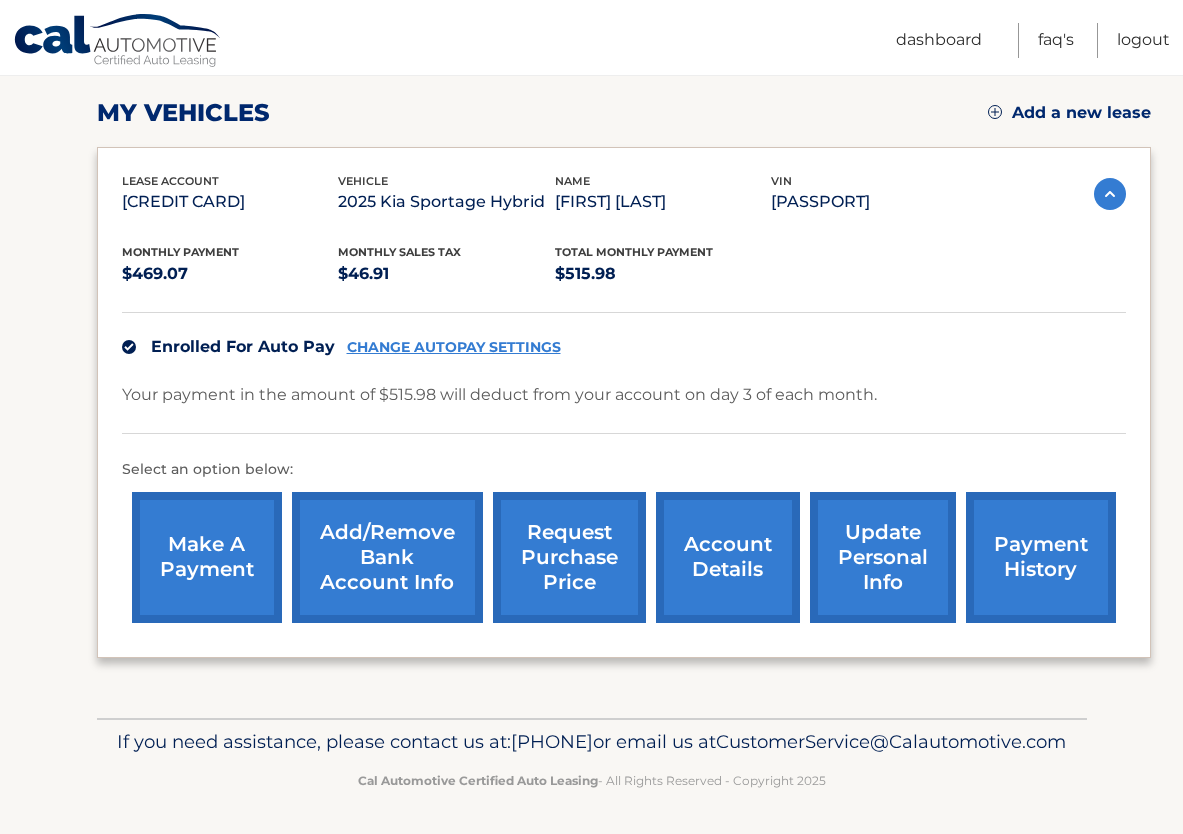 scroll, scrollTop: 302, scrollLeft: 0, axis: vertical 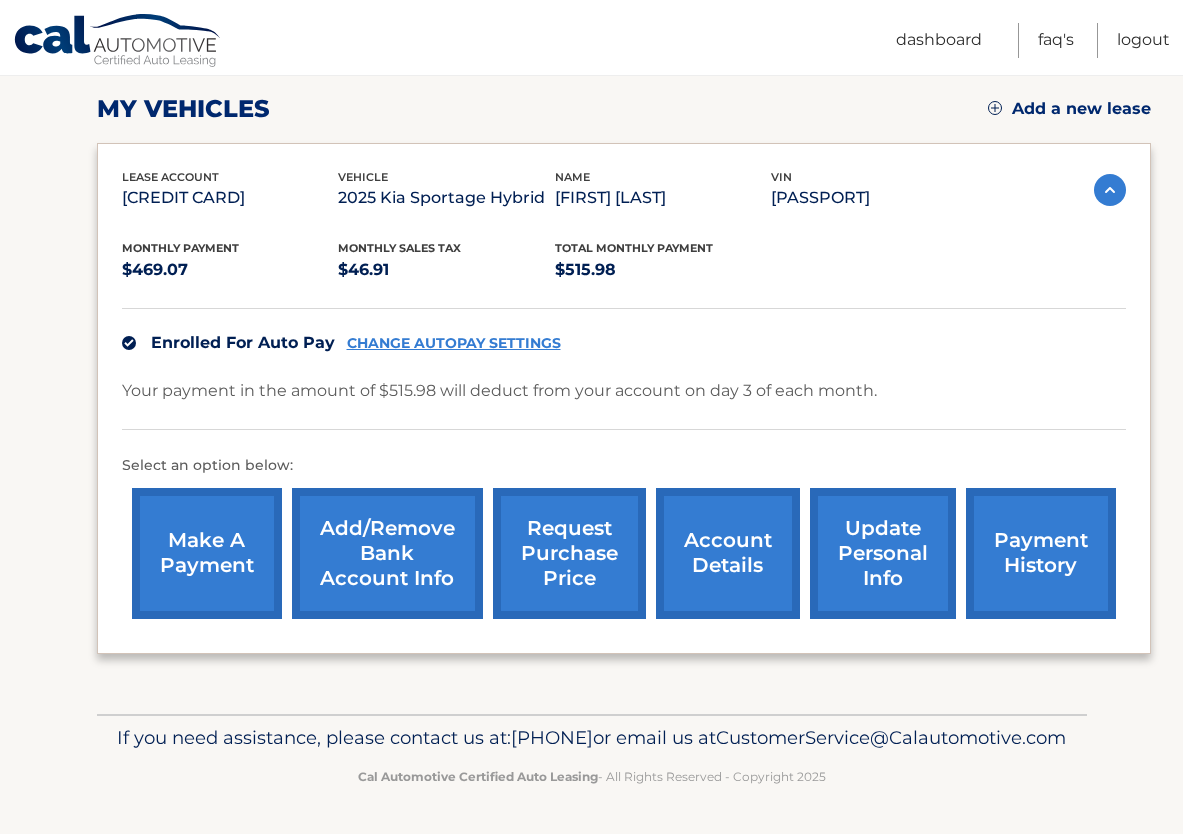 click on "account details" at bounding box center (728, 553) 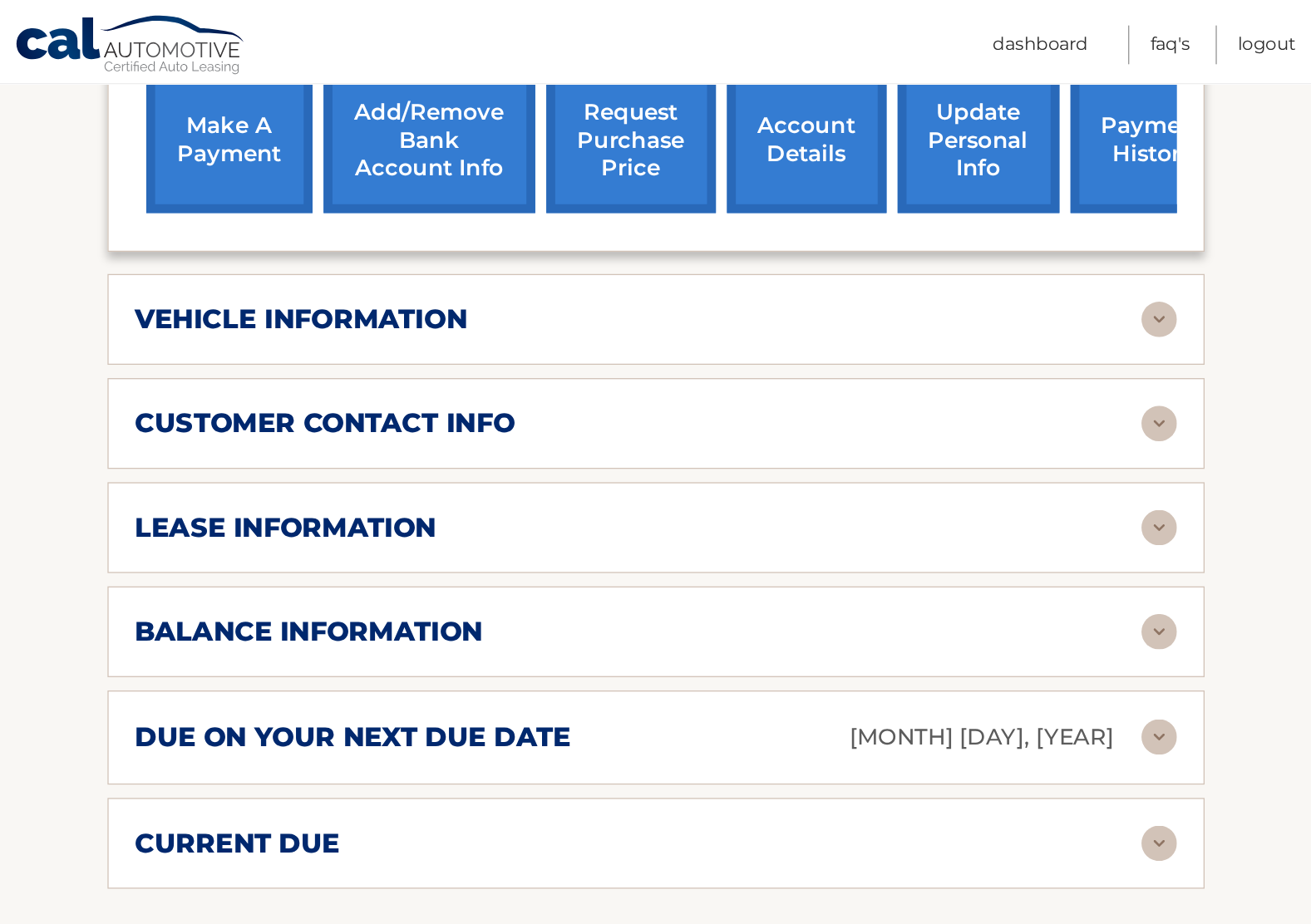 scroll, scrollTop: 665, scrollLeft: 0, axis: vertical 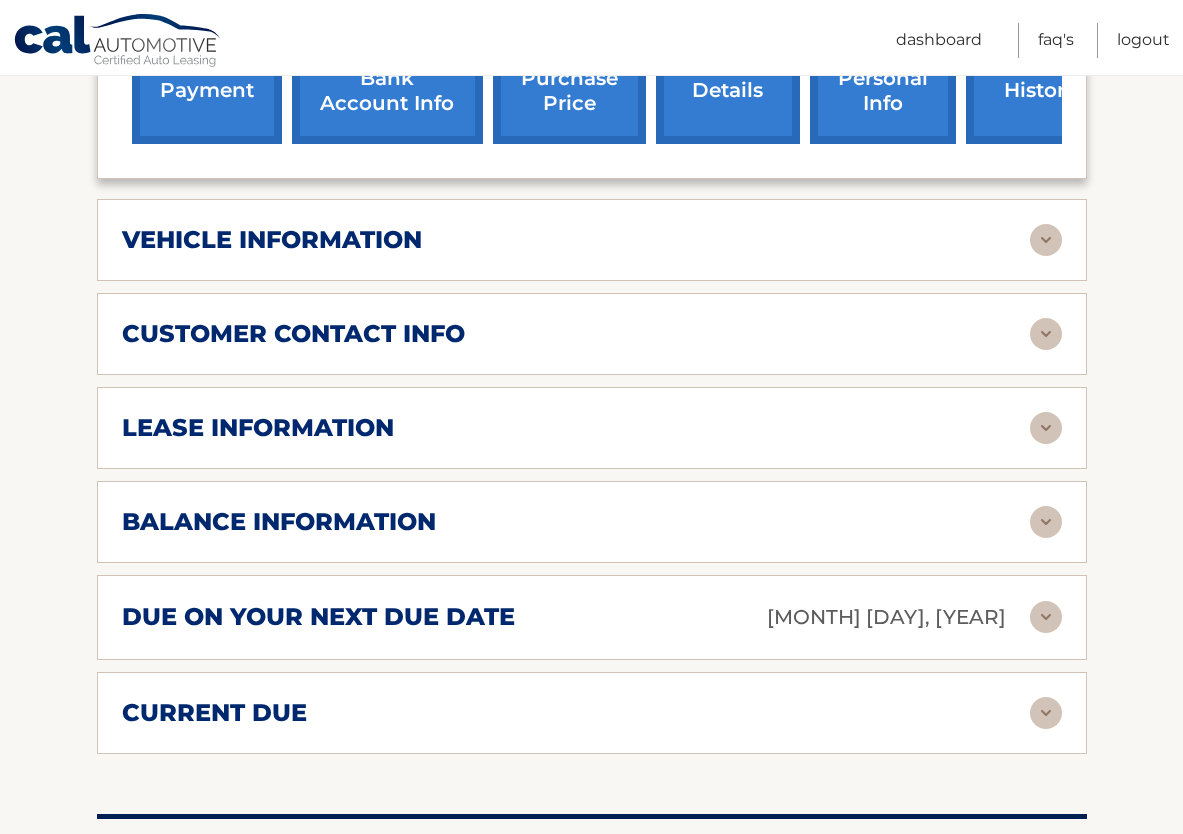click at bounding box center (1046, 428) 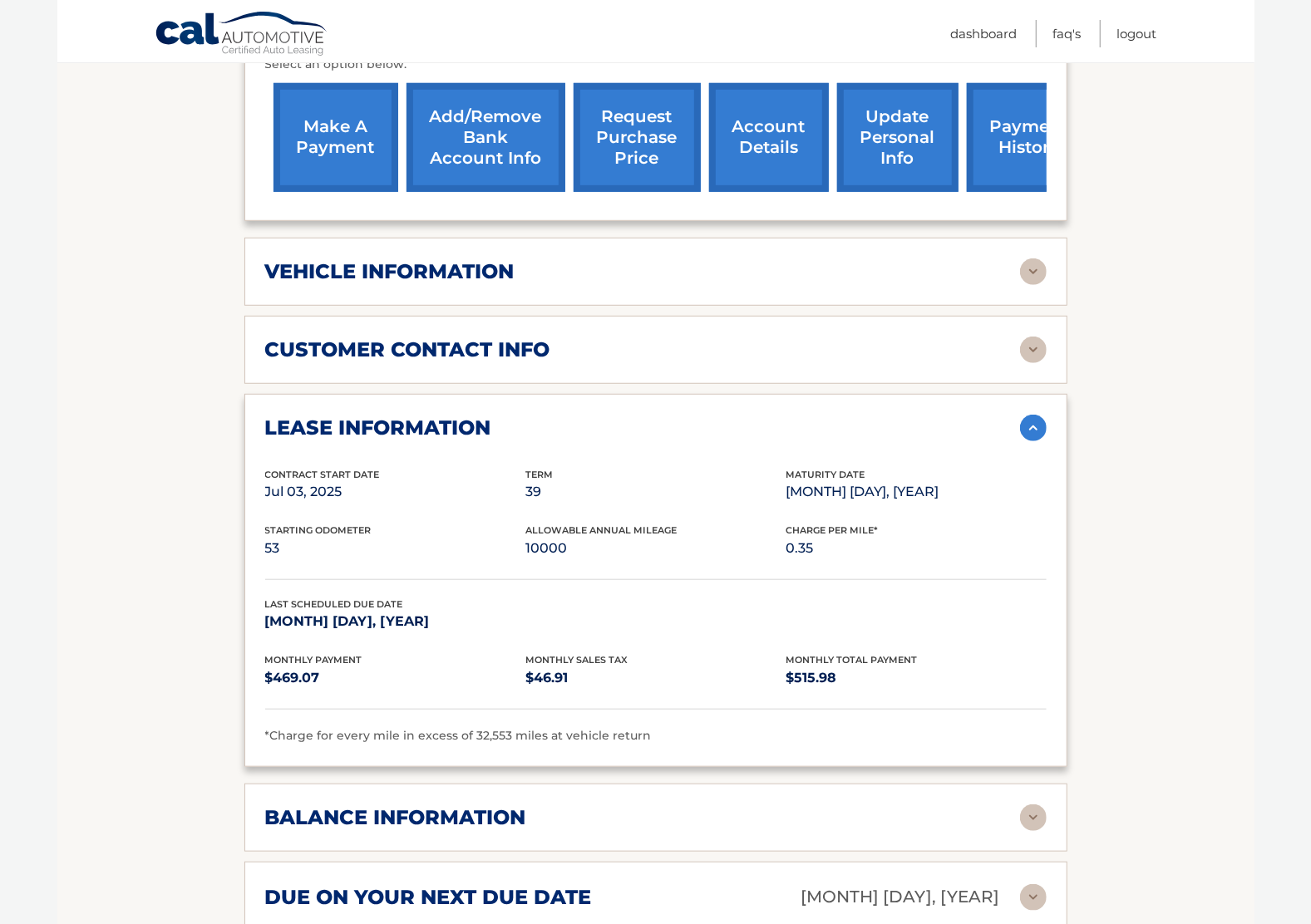 scroll, scrollTop: 553, scrollLeft: 0, axis: vertical 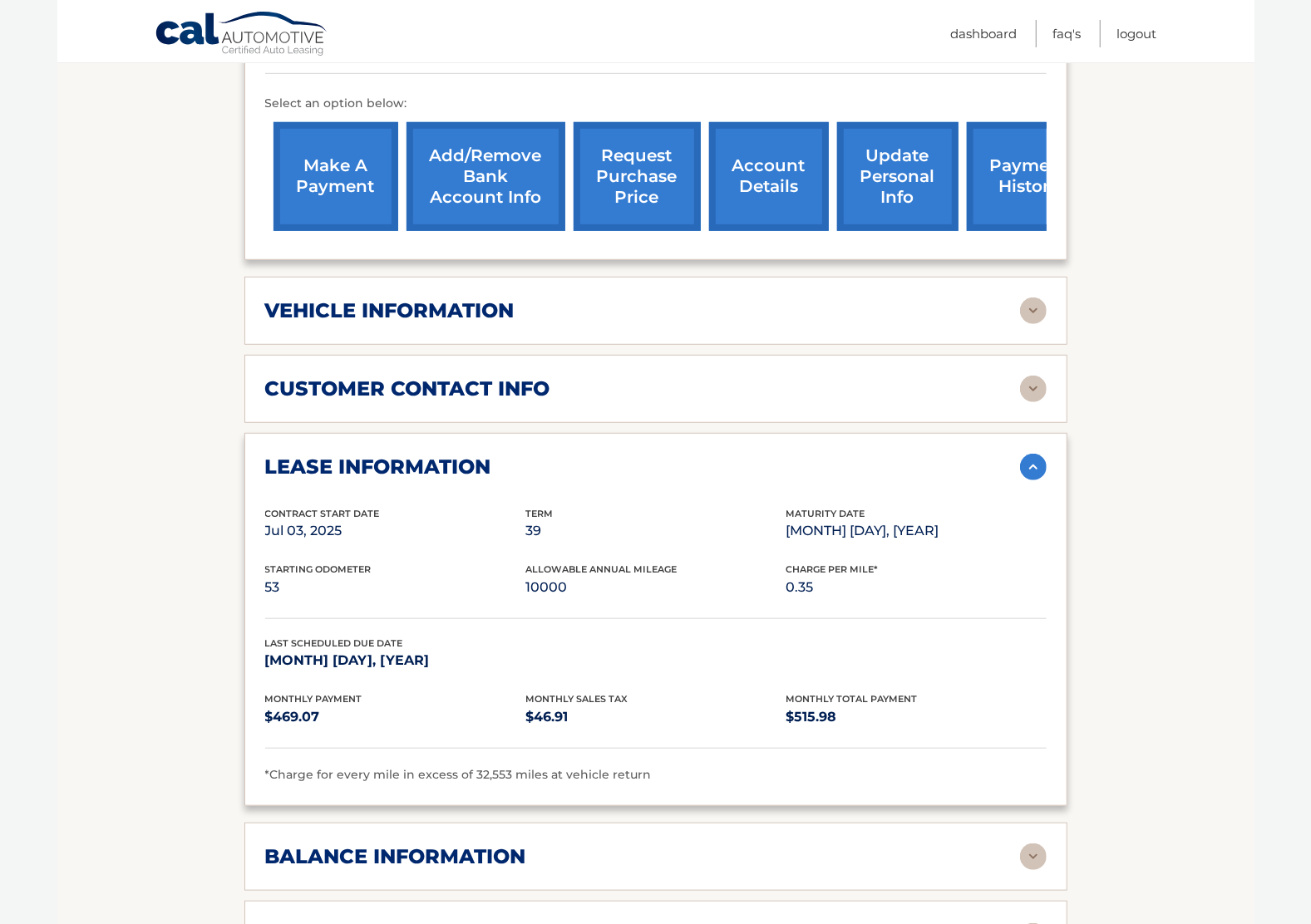 click at bounding box center [1033, 389] 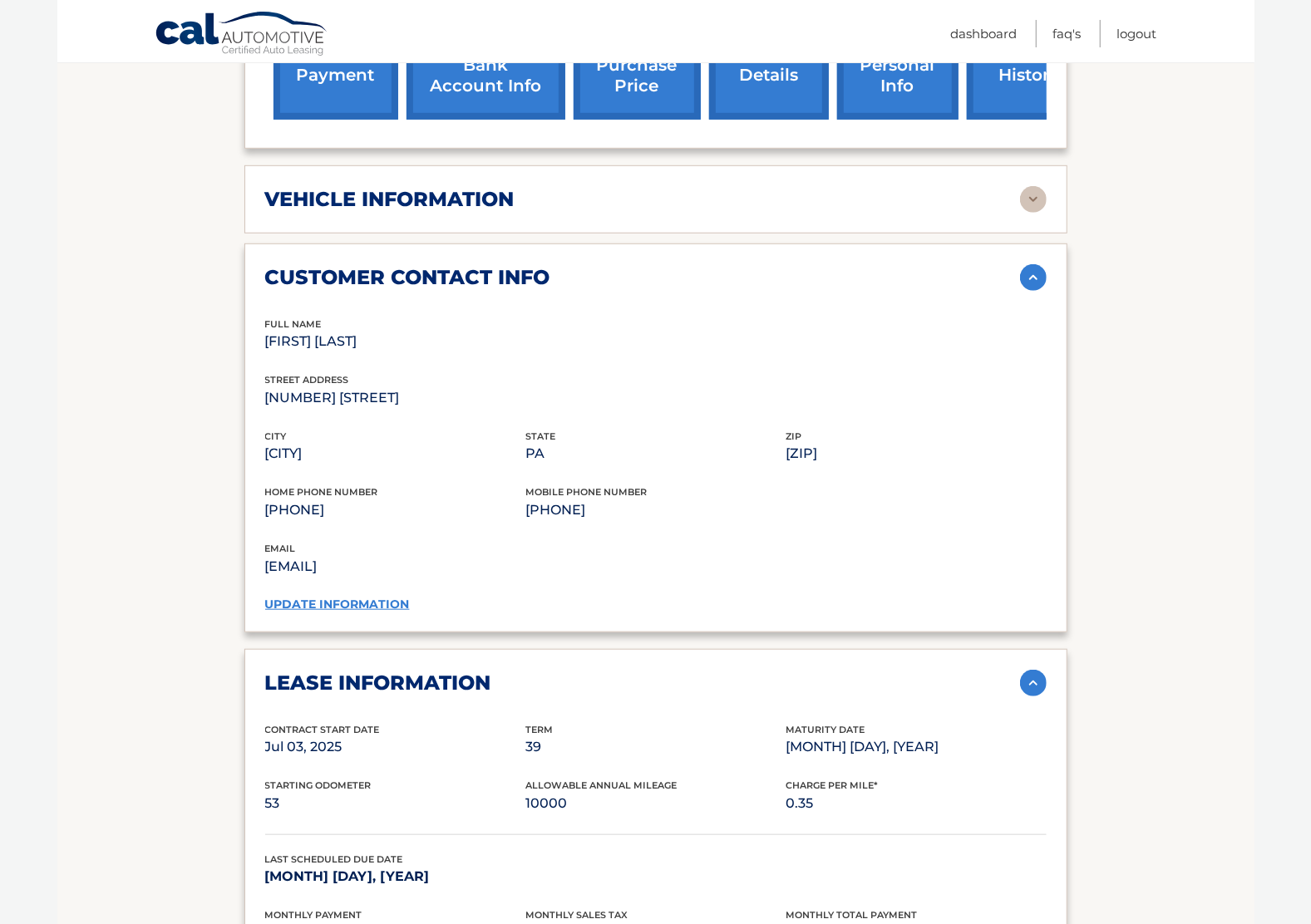 scroll, scrollTop: 775, scrollLeft: 0, axis: vertical 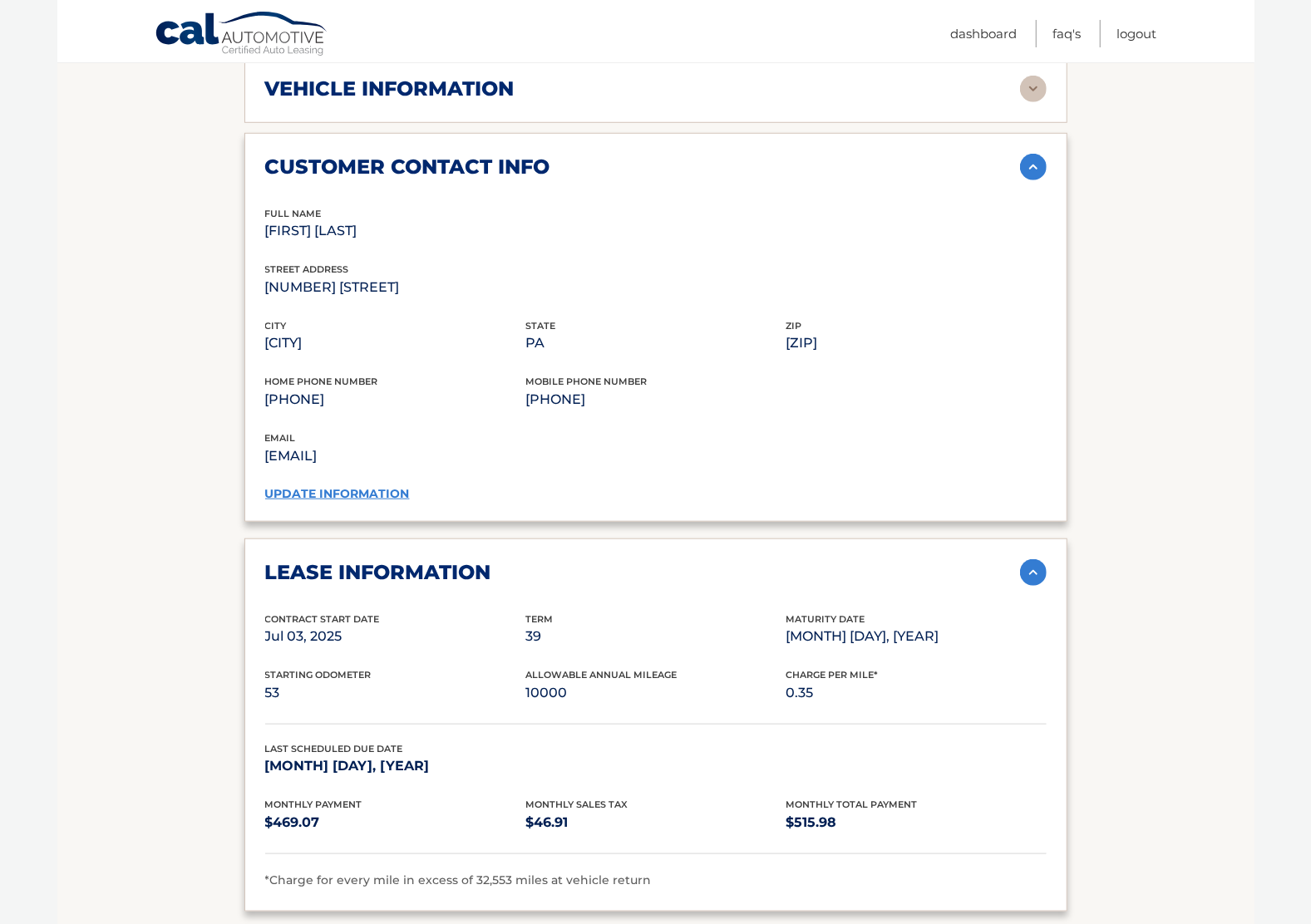 click on "Account Details
|
#44455965002
Back to Dashboard
Manage Your Lease
lease account
#44455965002
vehicle
2025 Kia Sportage Hybrid
name
JAMI TEETS
vin
KNDPVCDG6S7243203" at bounding box center [656, 470] 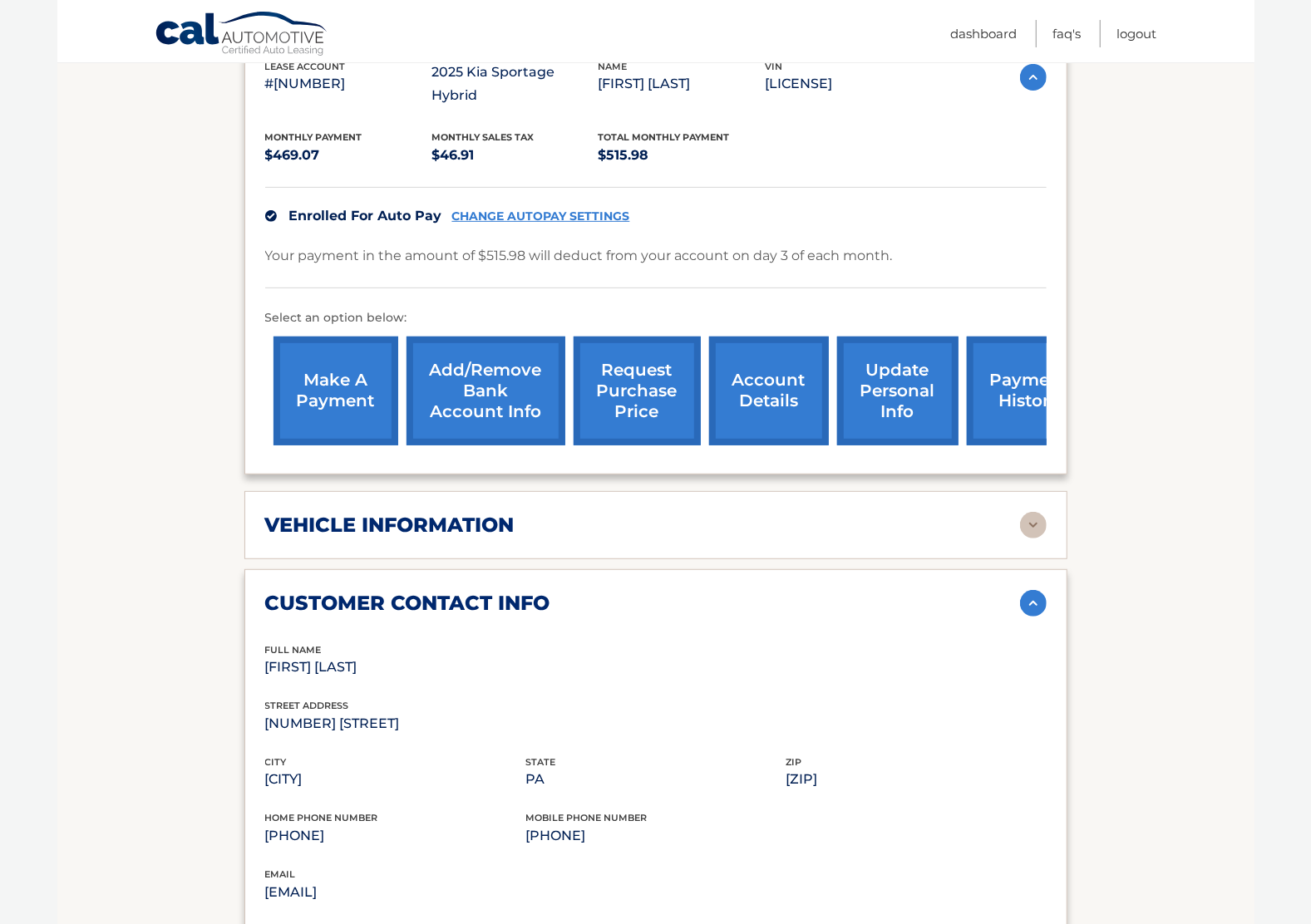 scroll, scrollTop: 332, scrollLeft: 0, axis: vertical 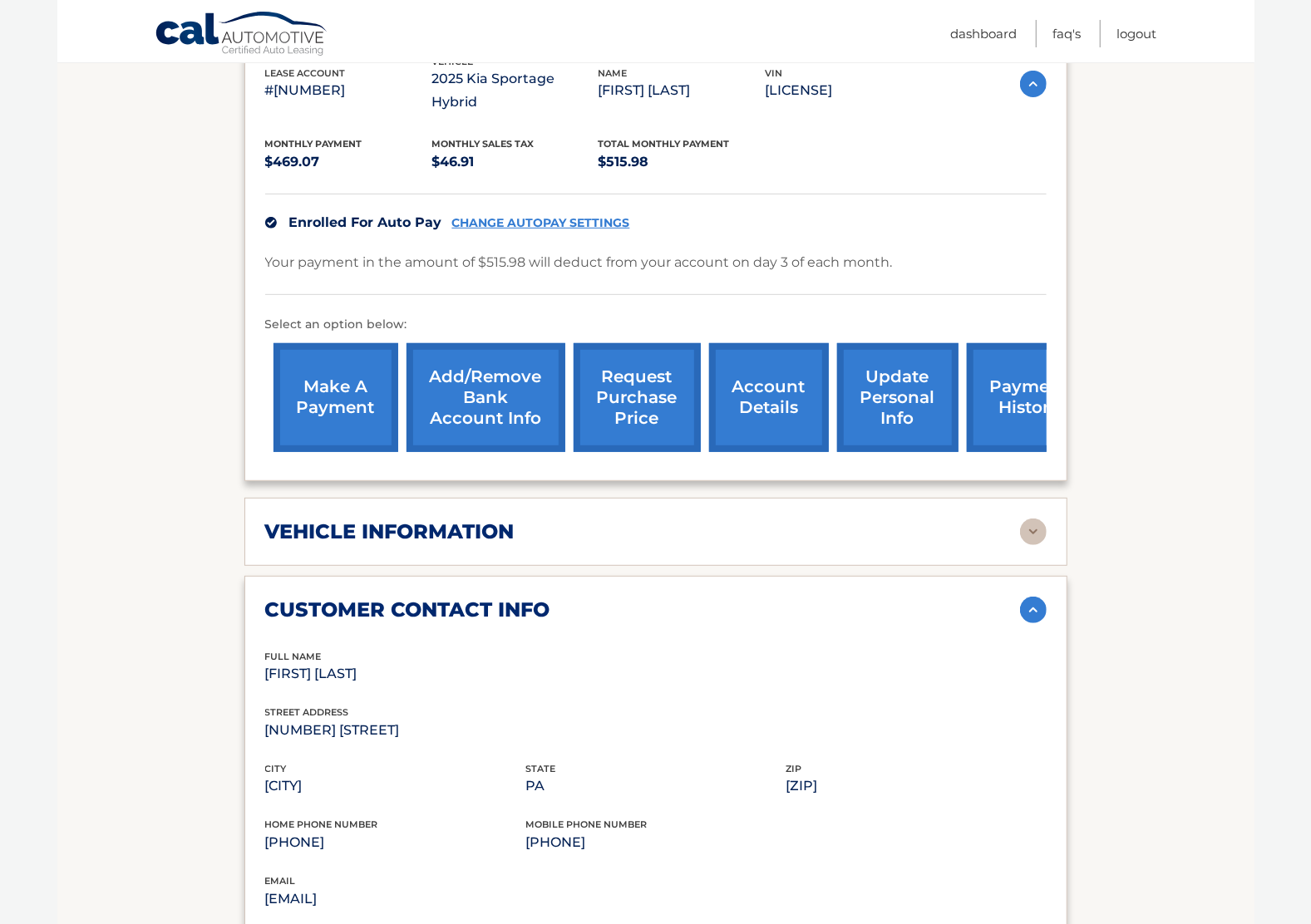 click at bounding box center [1033, 532] 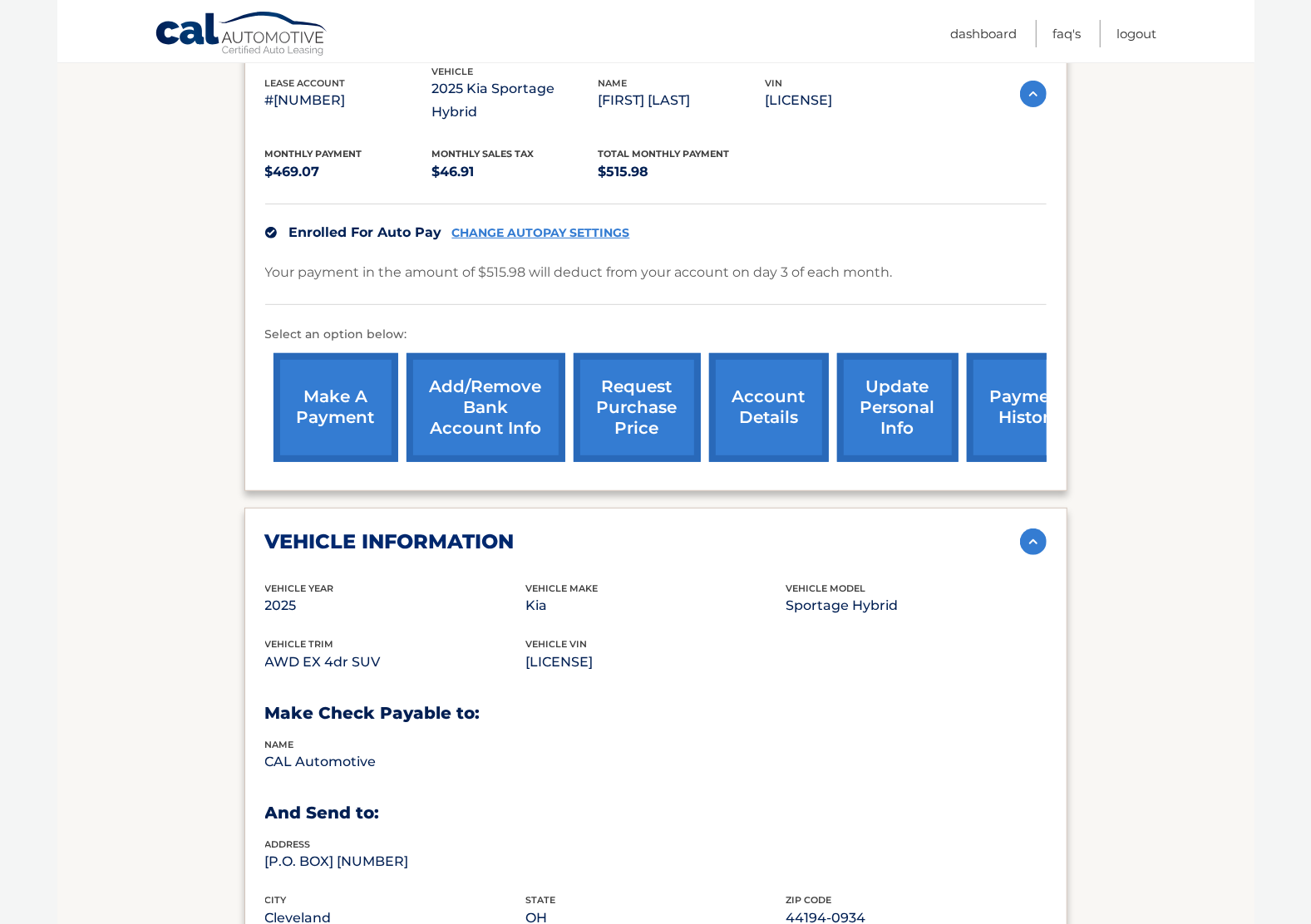 scroll, scrollTop: 221, scrollLeft: 0, axis: vertical 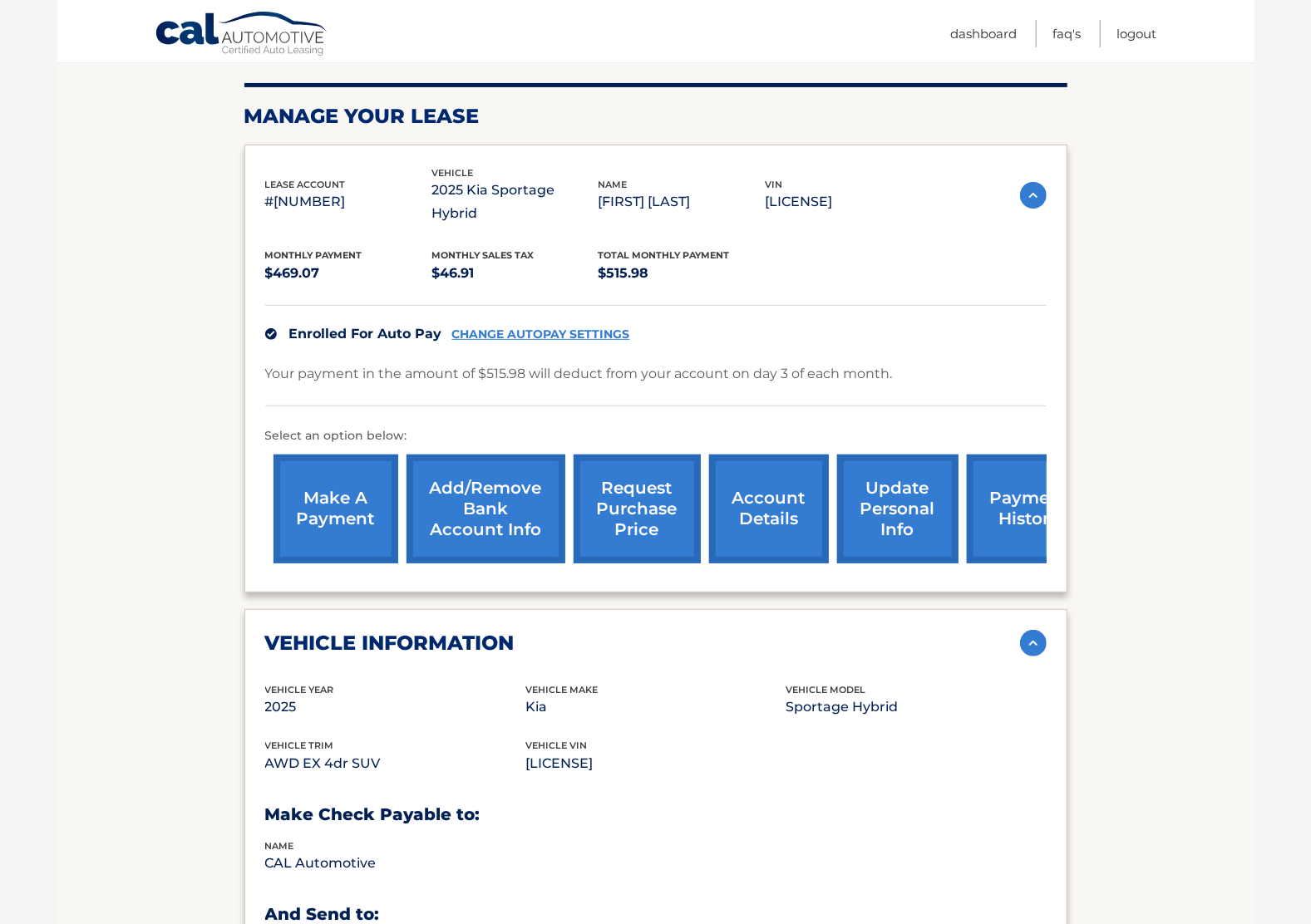 click on "Account Details
|
#44455965002
Back to Dashboard
Manage Your Lease
lease account
#44455965002
vehicle
2025 Kia Sportage Hybrid
name
JAMI TEETS
vin
KNDPVCDG6S7243203" at bounding box center (656, 1225) 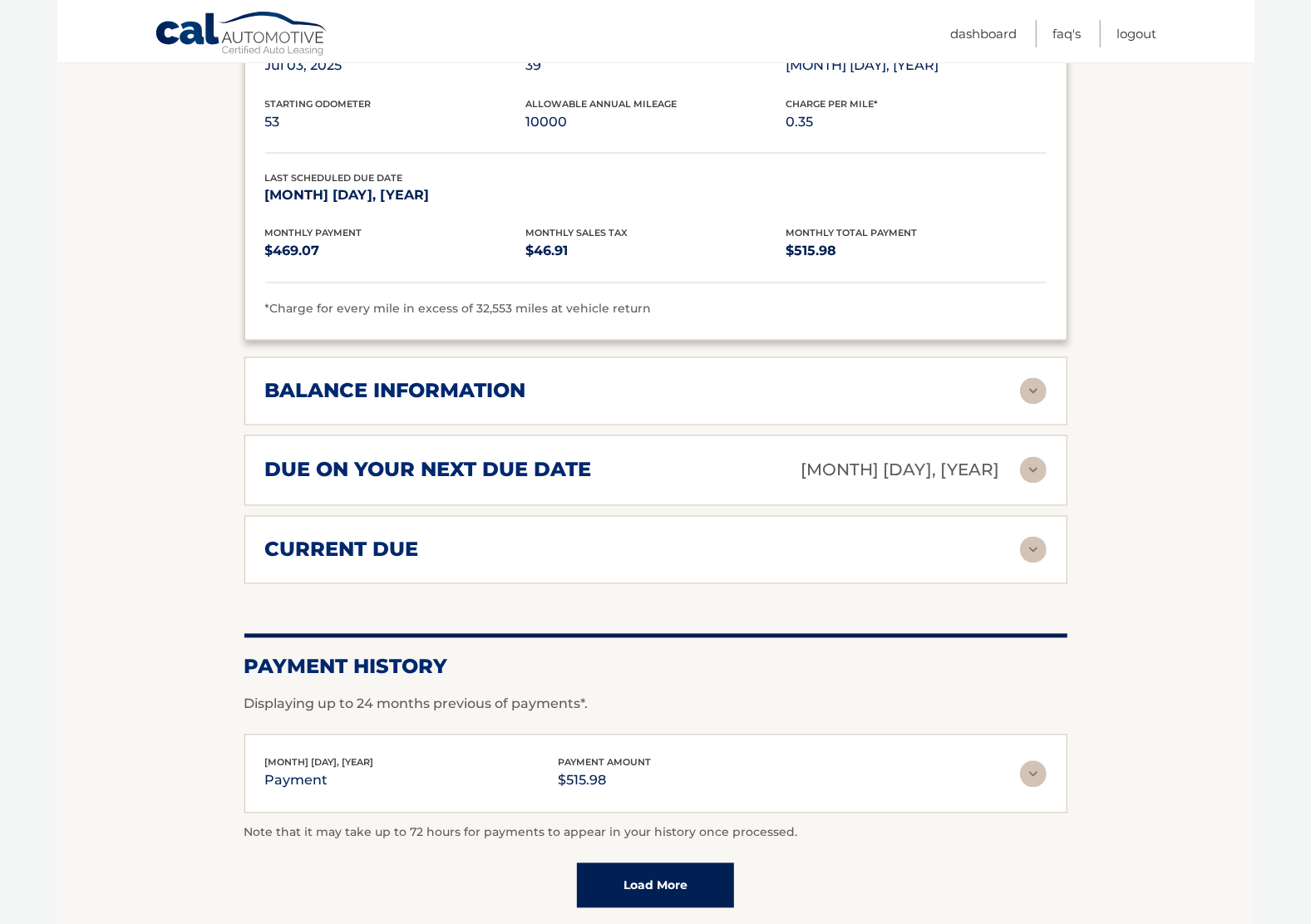 scroll, scrollTop: 1772, scrollLeft: 0, axis: vertical 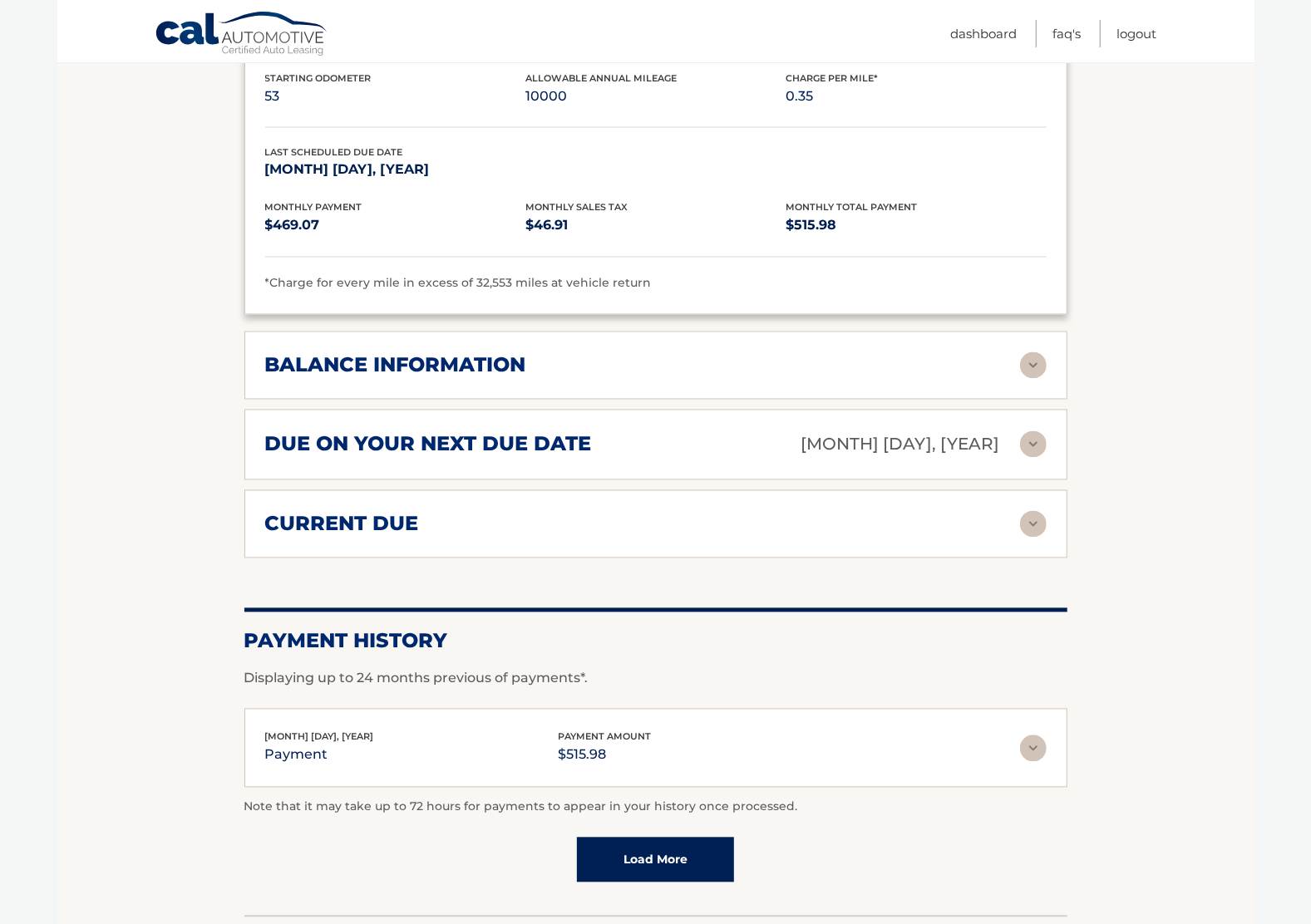 click at bounding box center (1033, 366) 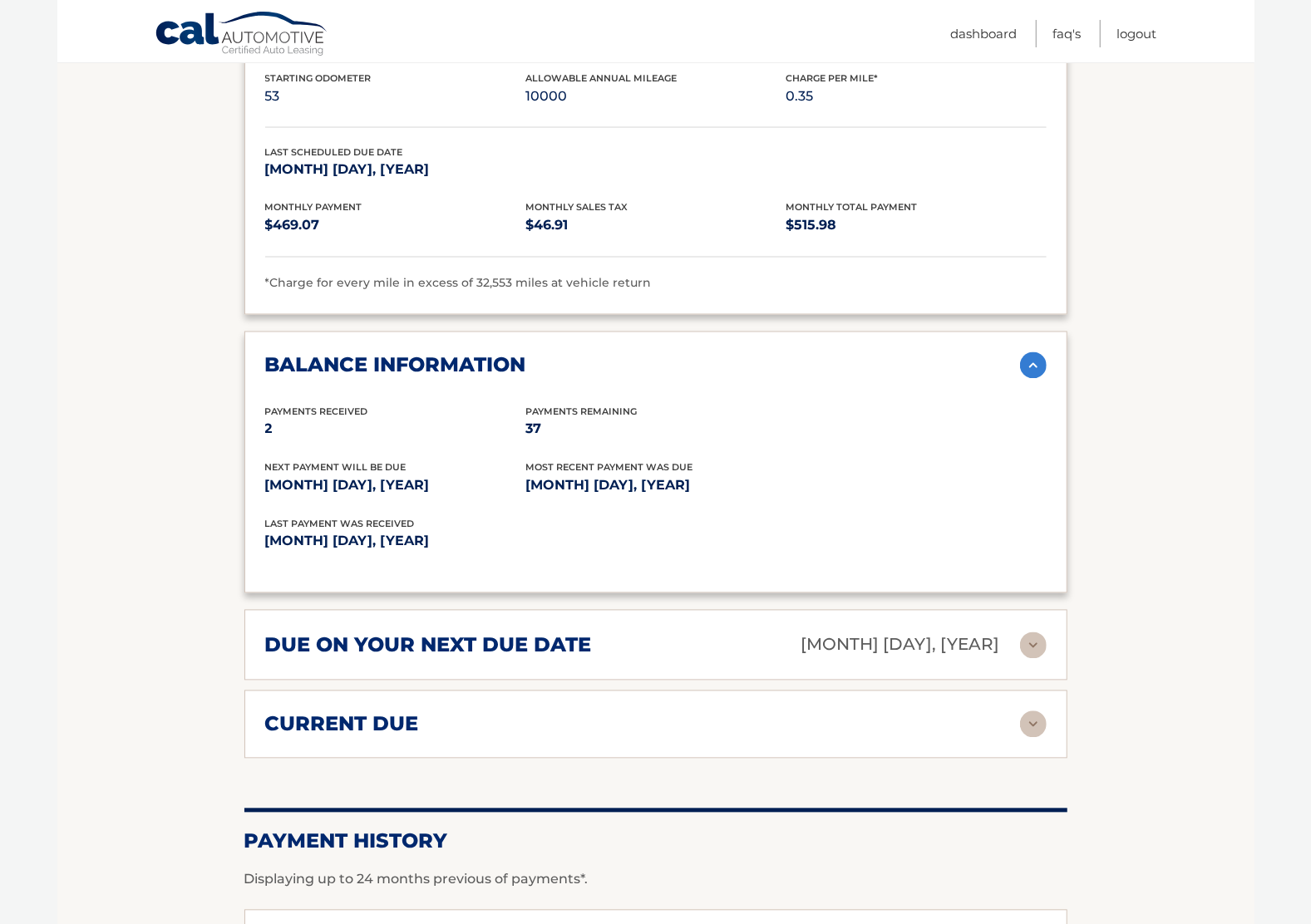 click at bounding box center [1033, 646] 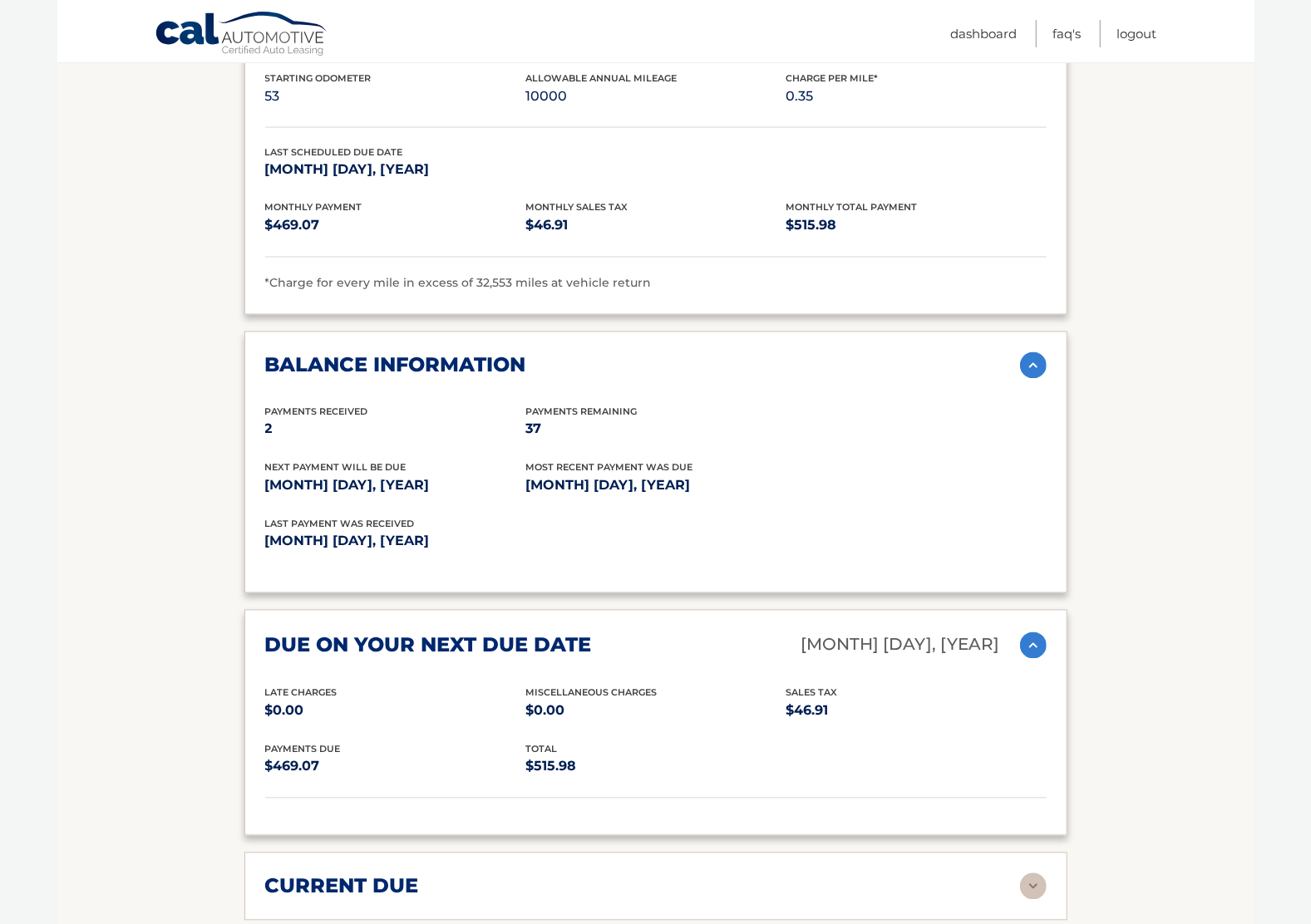 click at bounding box center (1033, 646) 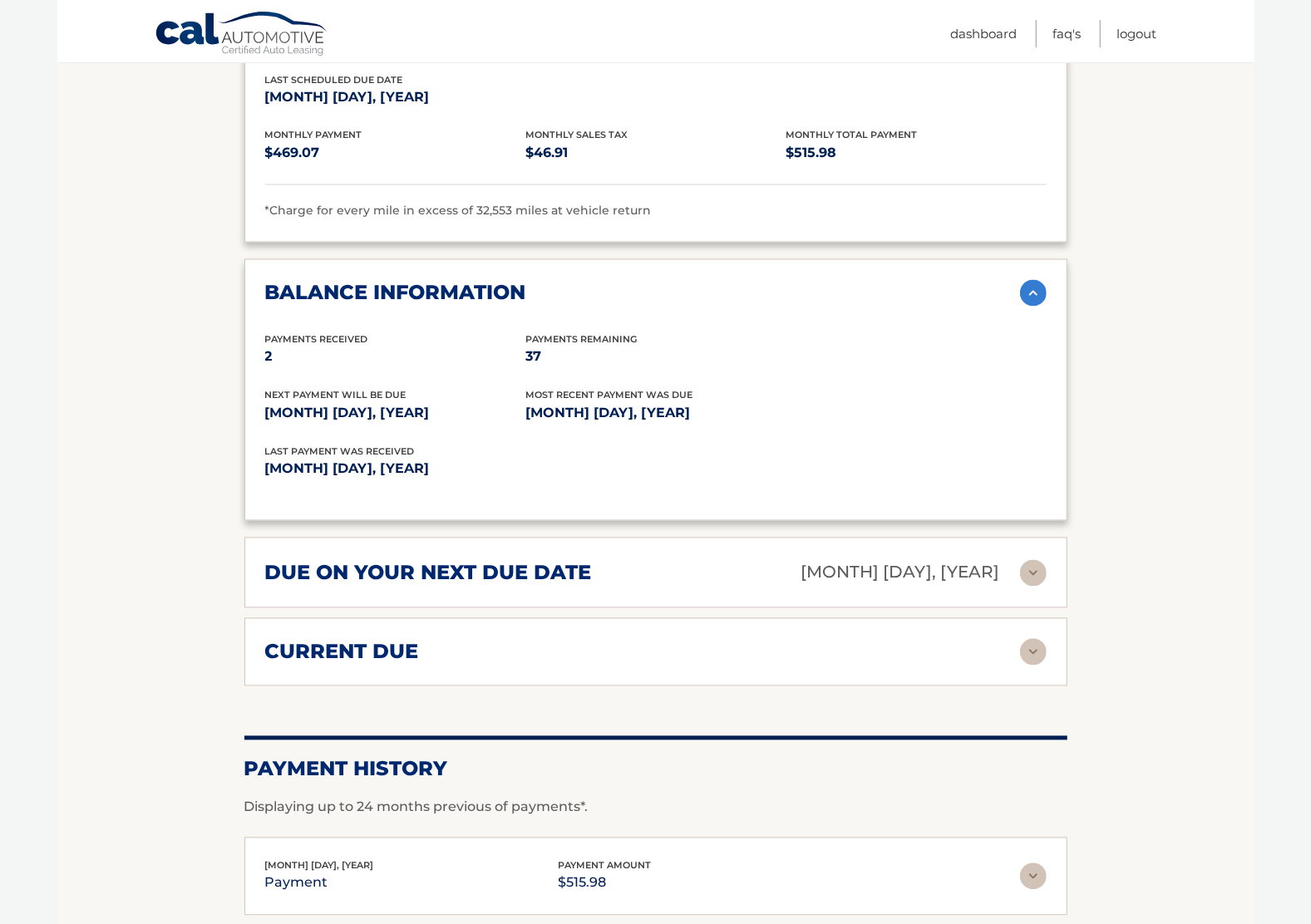 scroll, scrollTop: 1883, scrollLeft: 0, axis: vertical 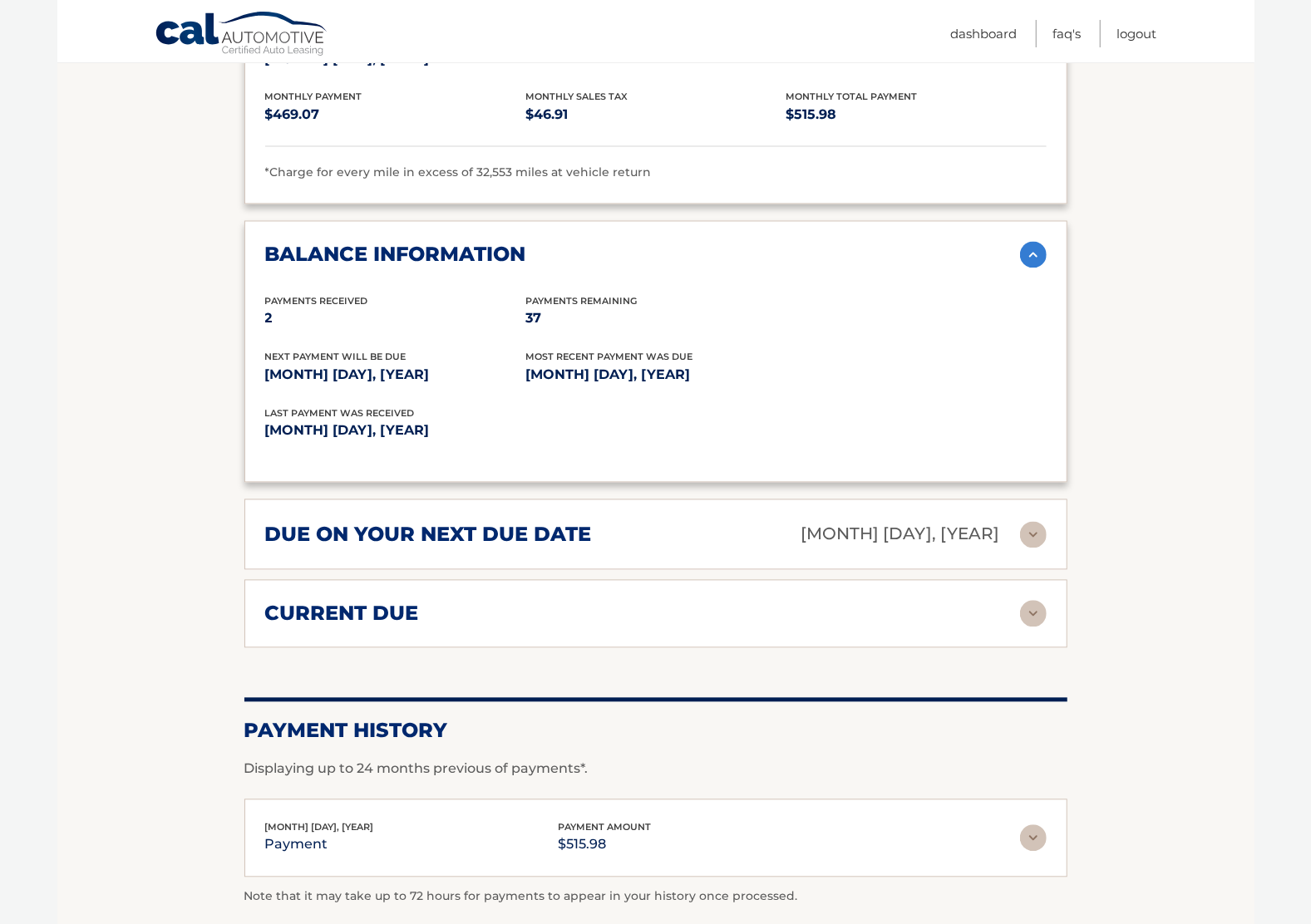 click on "Account Details
|
#44455965002
Back to Dashboard
Manage Your Lease
lease account
#44455965002
vehicle
2025 Kia Sportage Hybrid
name
JAMI TEETS
vin
KNDPVCDG6S7243203" at bounding box center (656, -337) 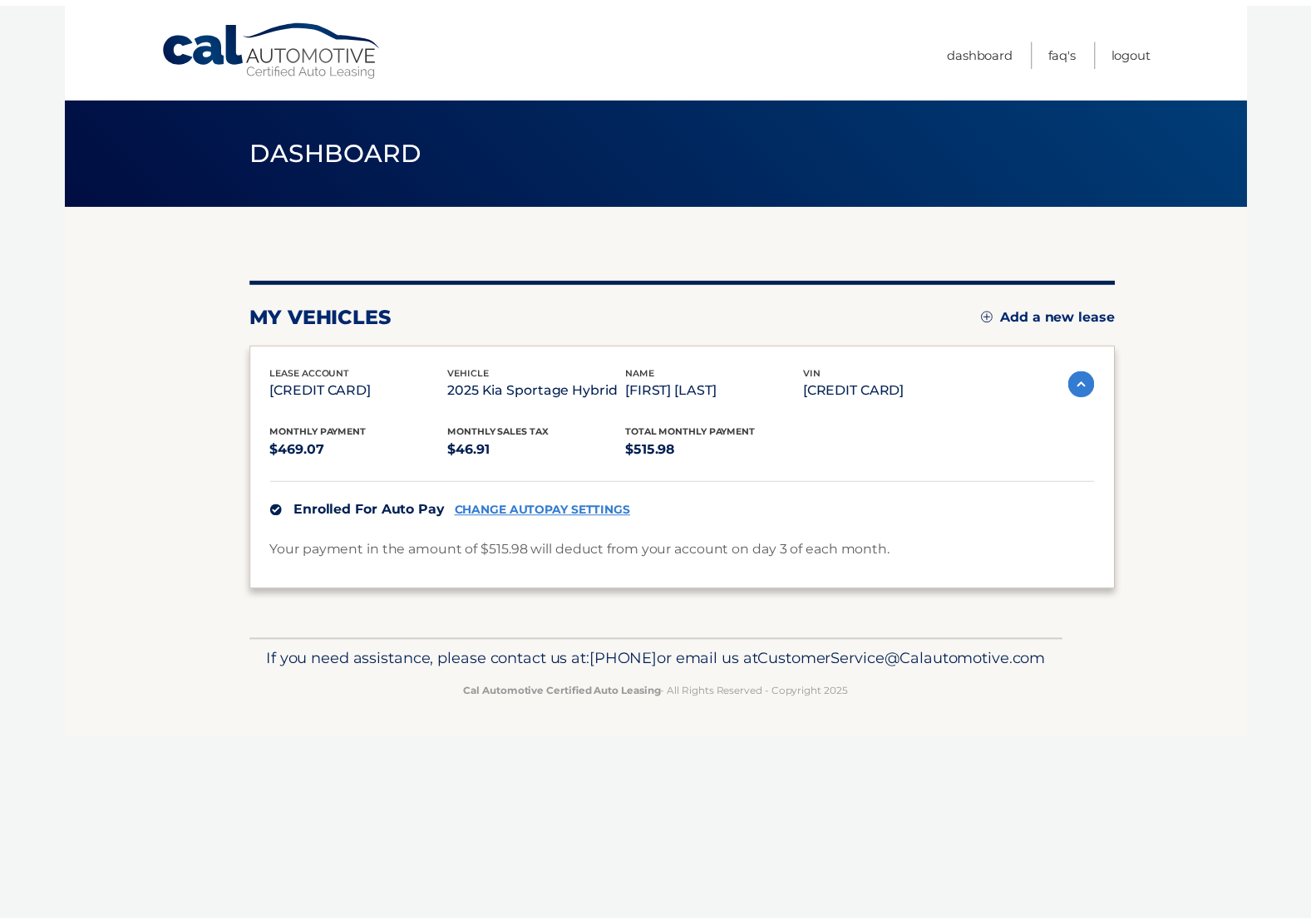 scroll, scrollTop: 0, scrollLeft: 0, axis: both 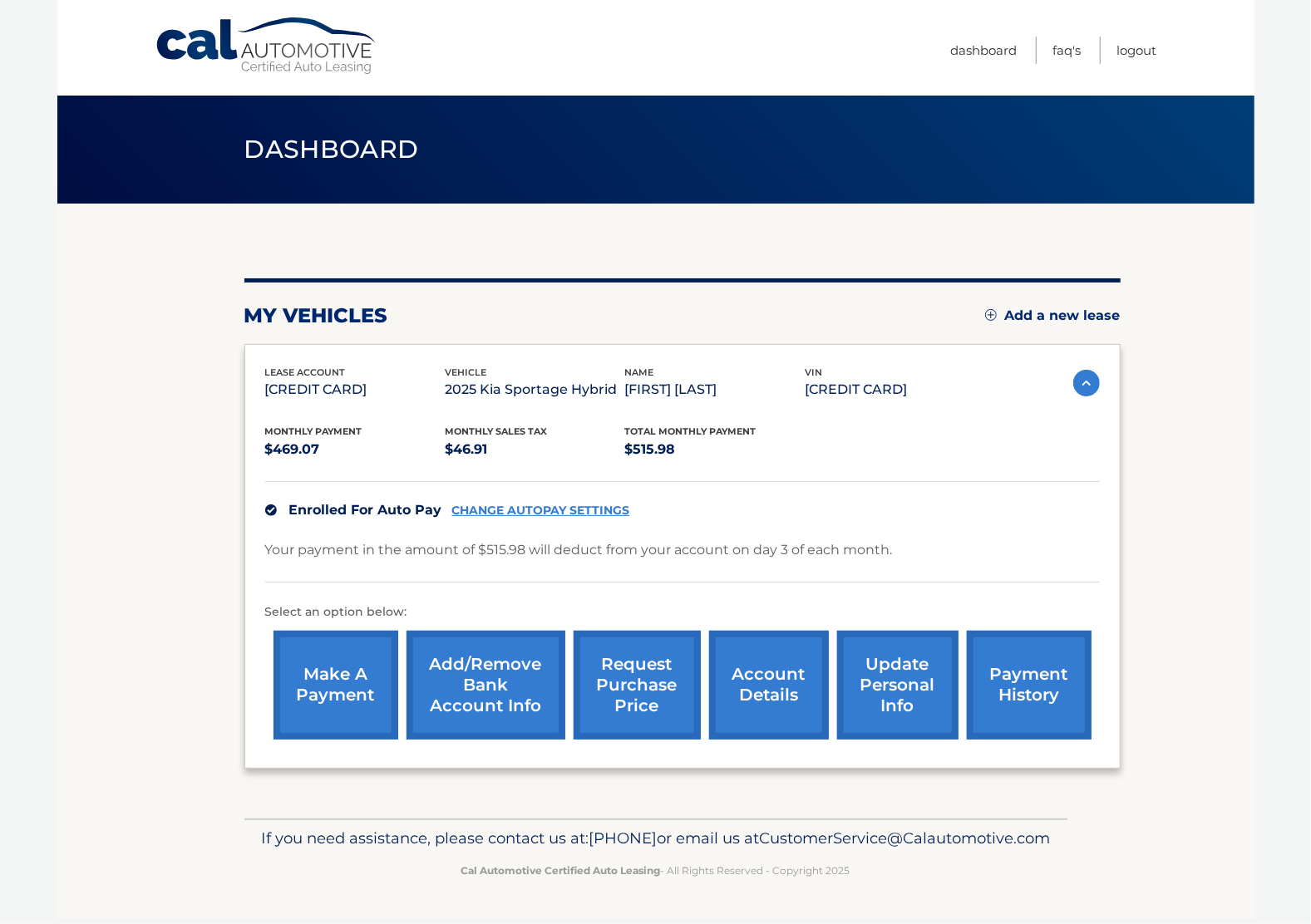 click on "account details" at bounding box center [769, 685] 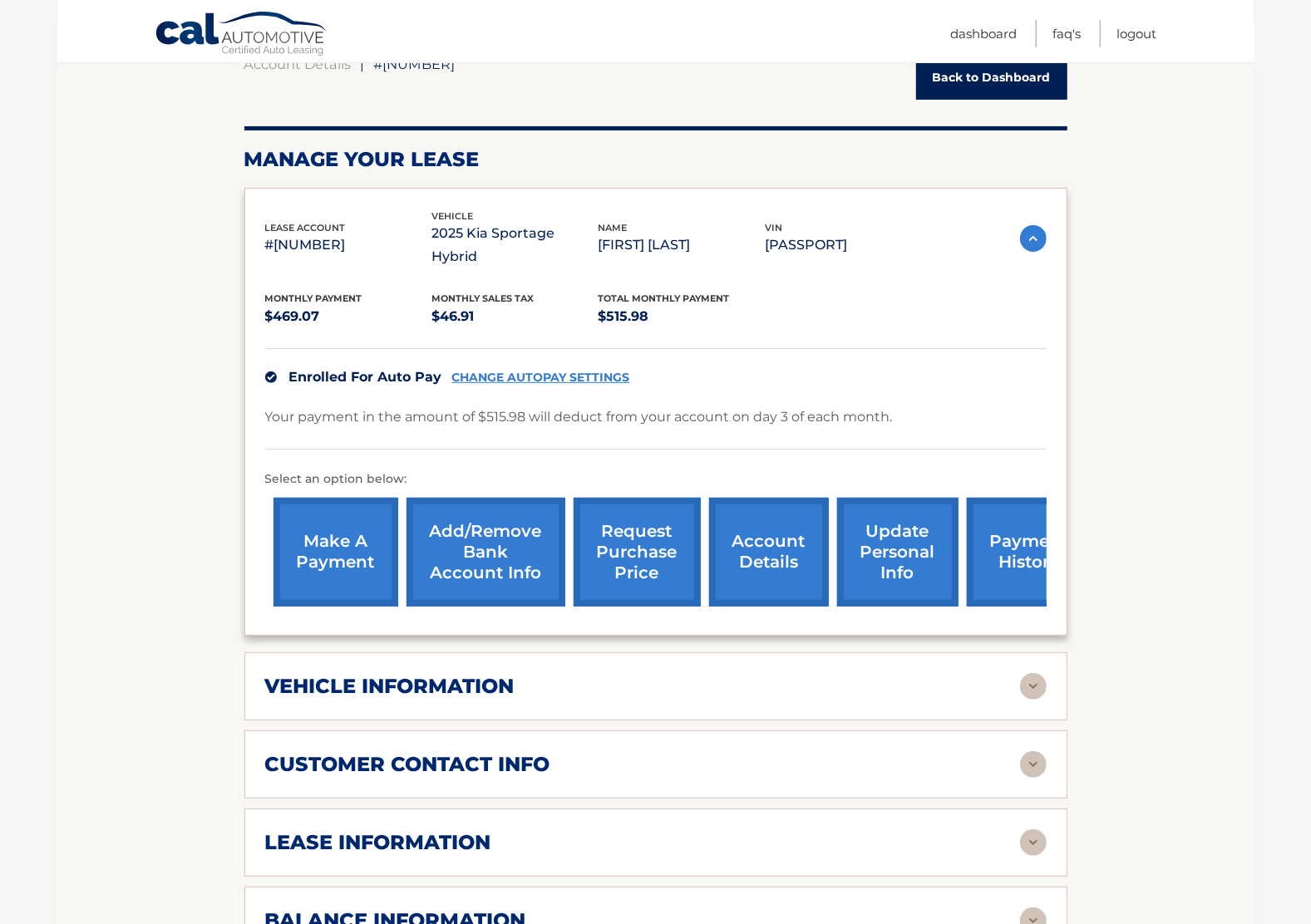 scroll, scrollTop: 332, scrollLeft: 0, axis: vertical 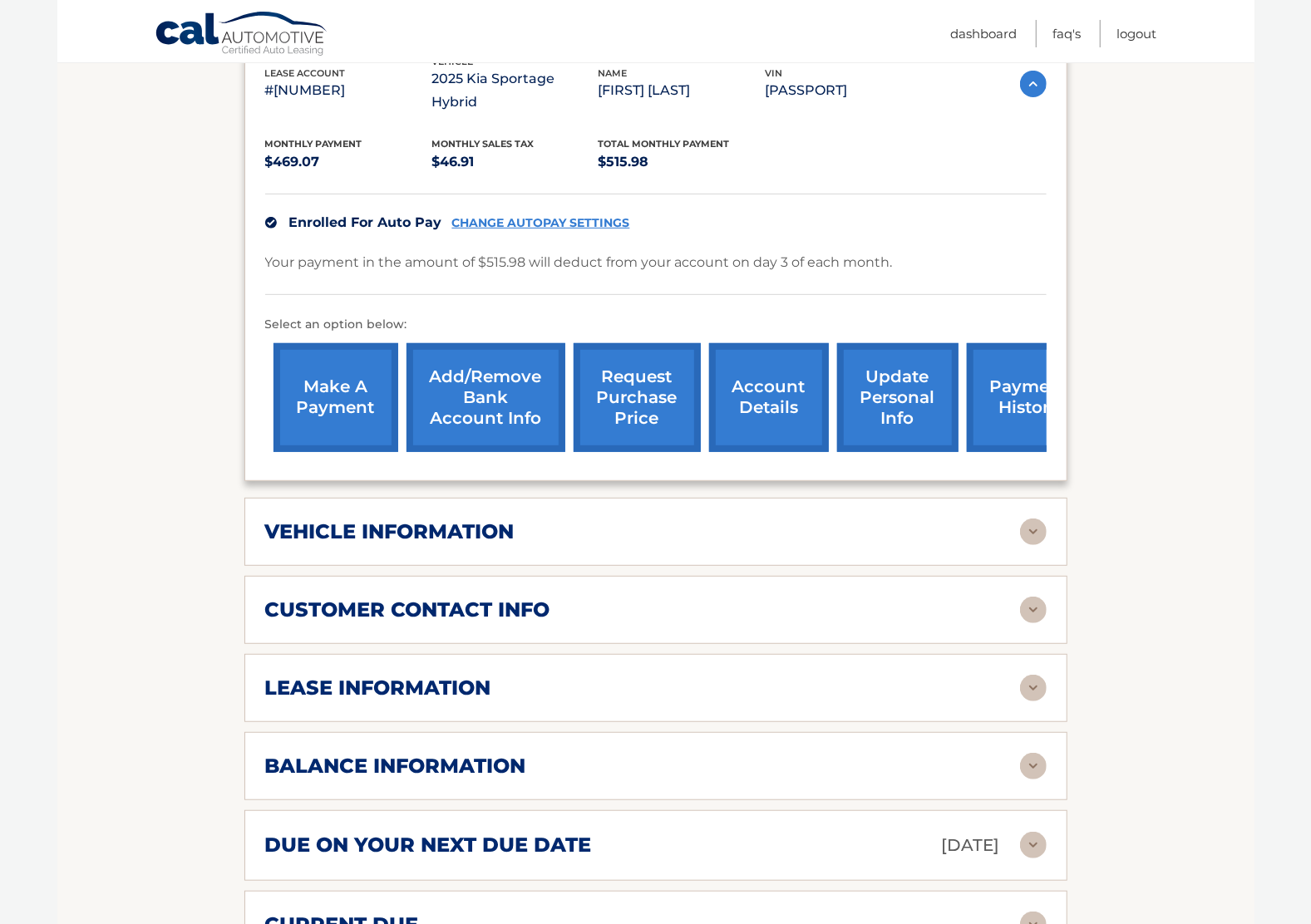 click on "vehicle information" at bounding box center (643, 532) 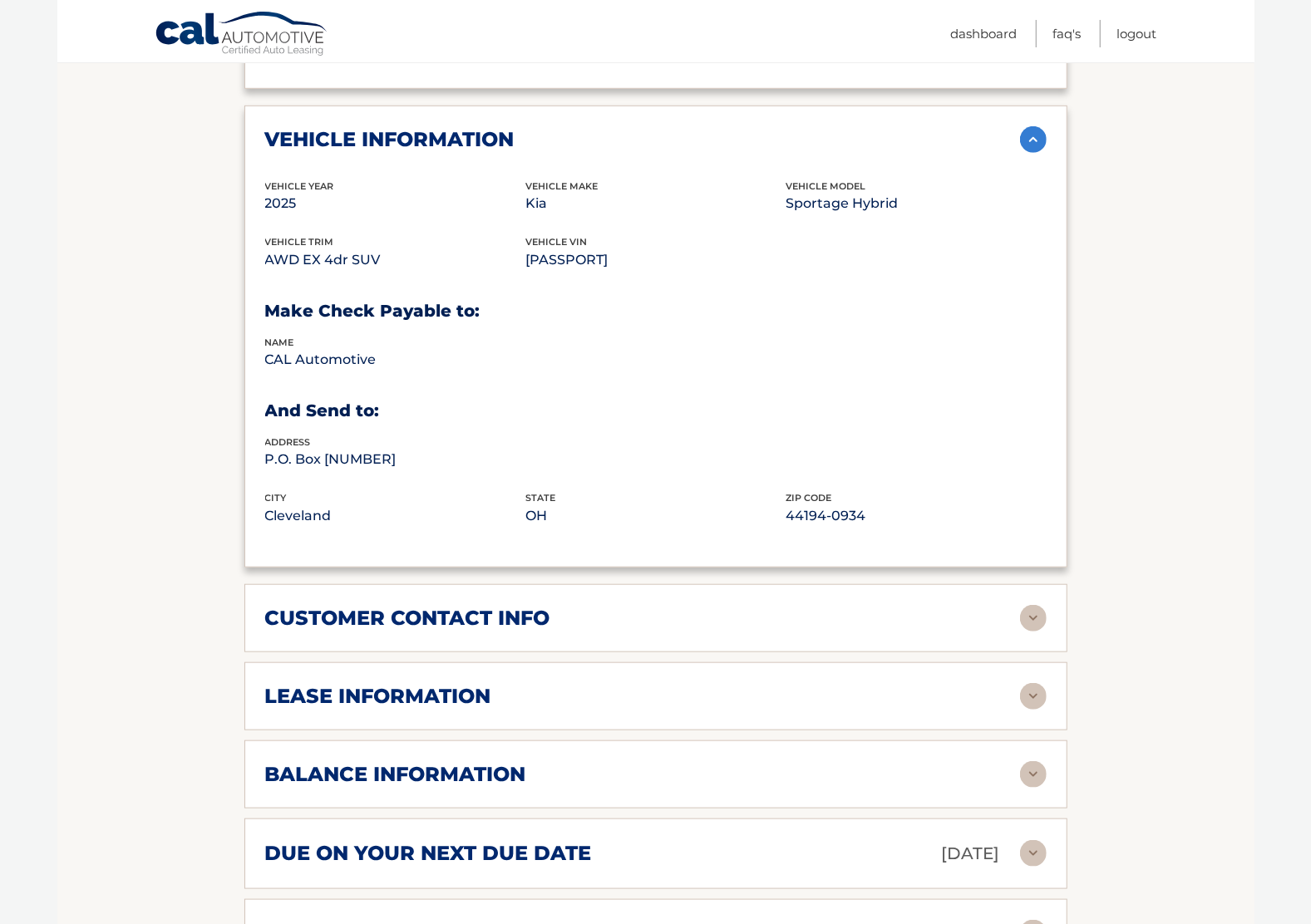 scroll, scrollTop: 775, scrollLeft: 0, axis: vertical 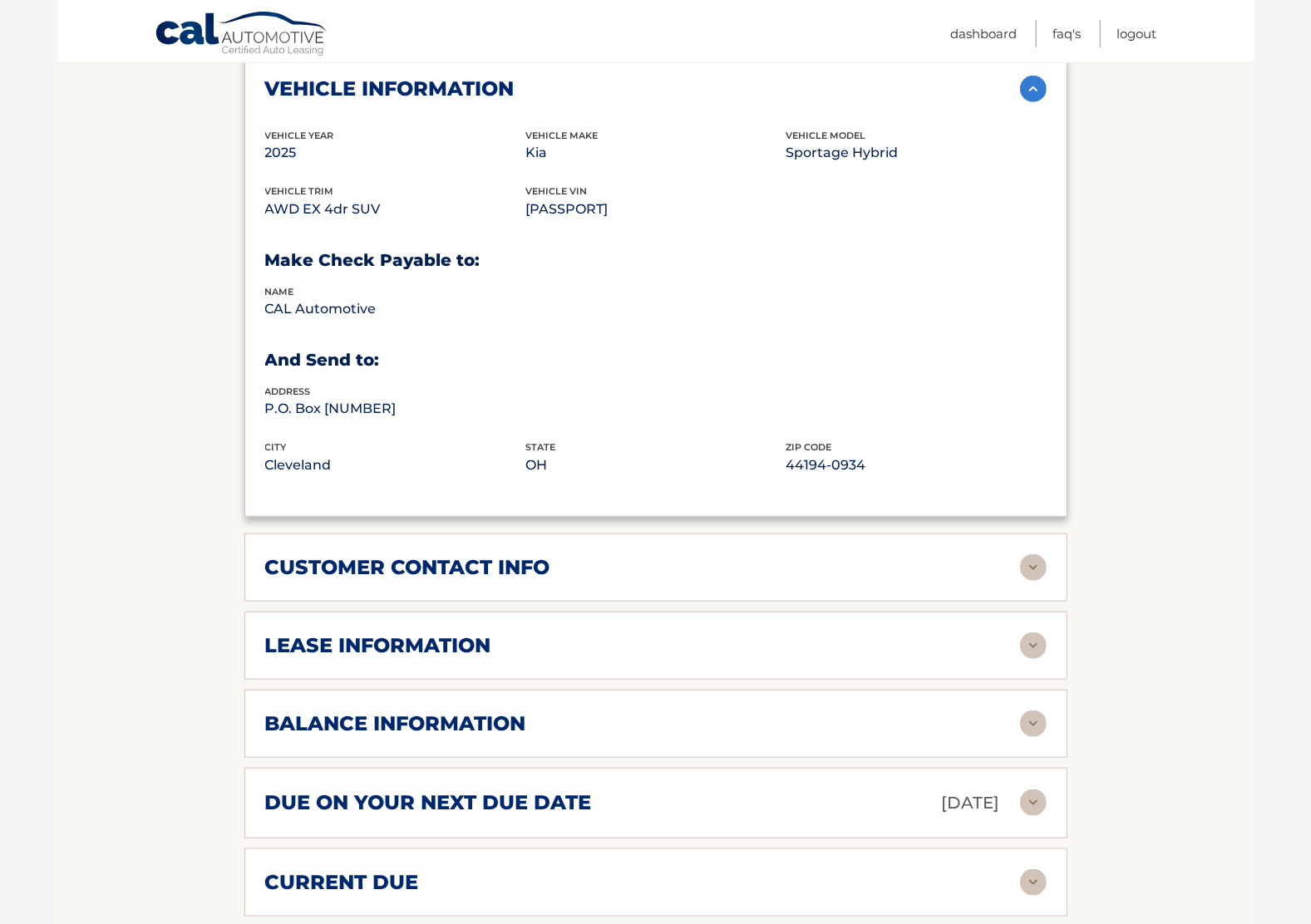 click on "customer contact info
full name
[FIRST] [LAST]
street address
[NUMBER] [STREET]
city
[CITY]
state
[STATE]
zip
[ZIP]
home phone number
[PHONE]
mobile phone number
[PHONE]
email
[EMAIL]
update information" at bounding box center (656, 568) 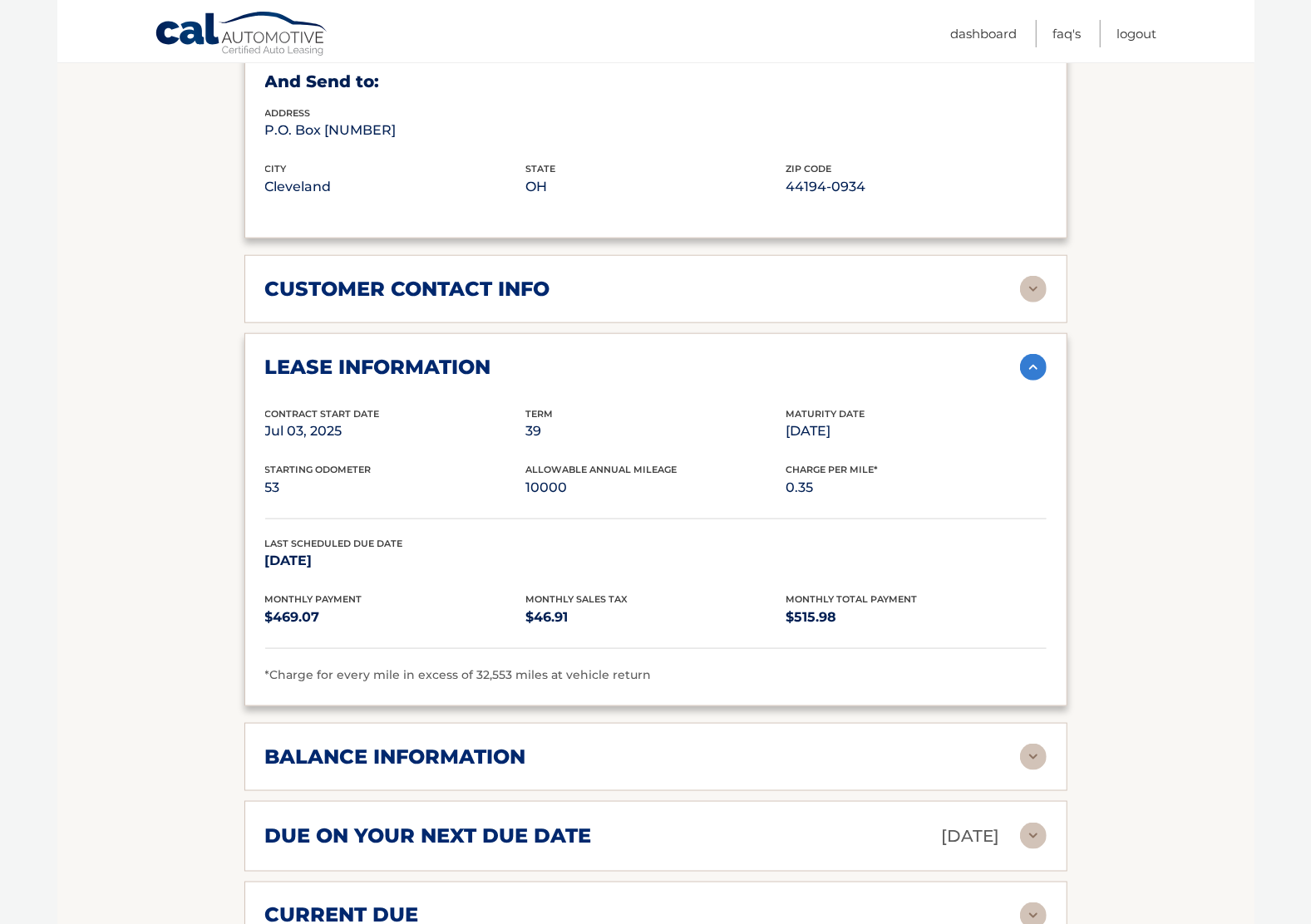 scroll, scrollTop: 1108, scrollLeft: 0, axis: vertical 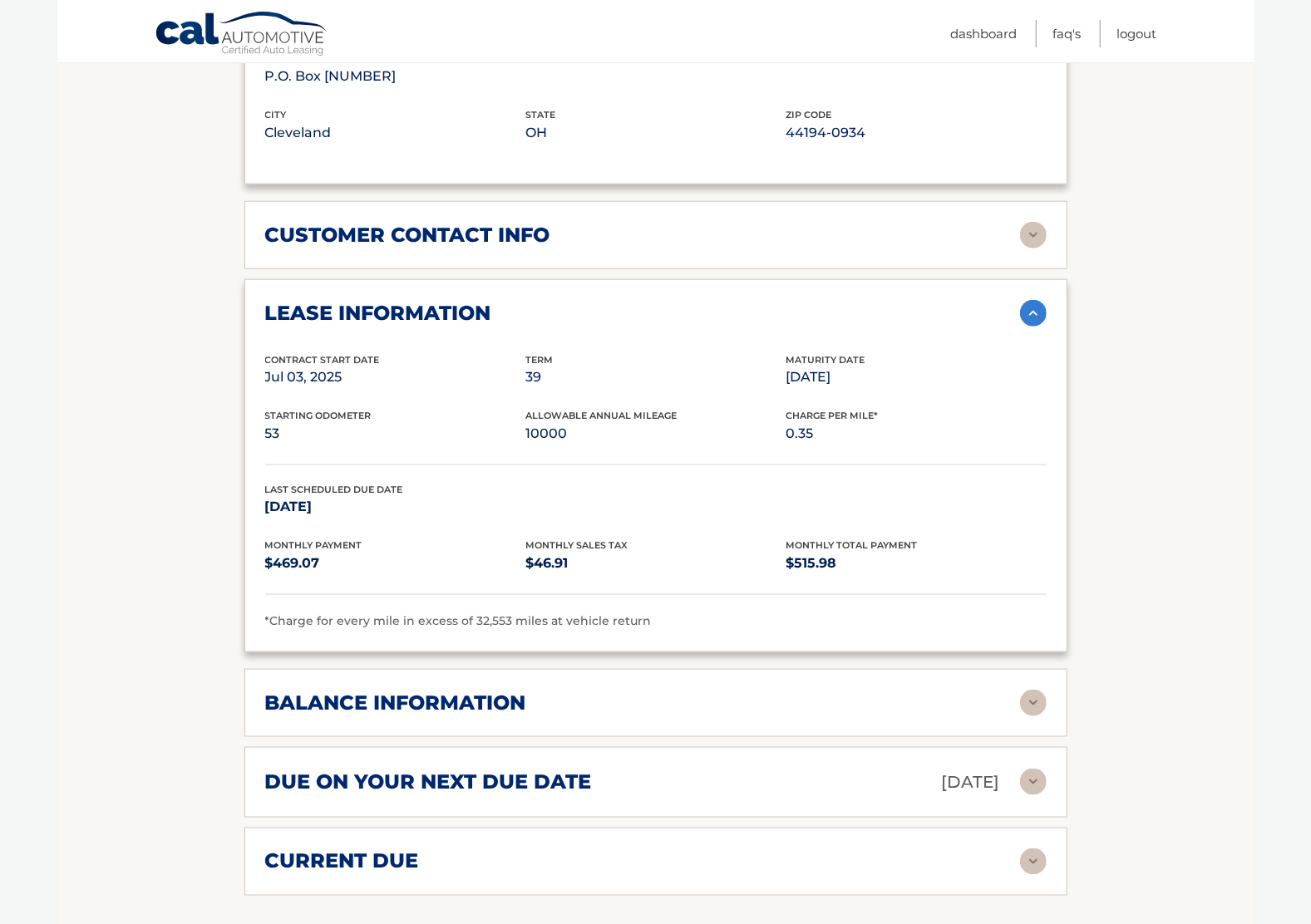 click at bounding box center [1033, 703] 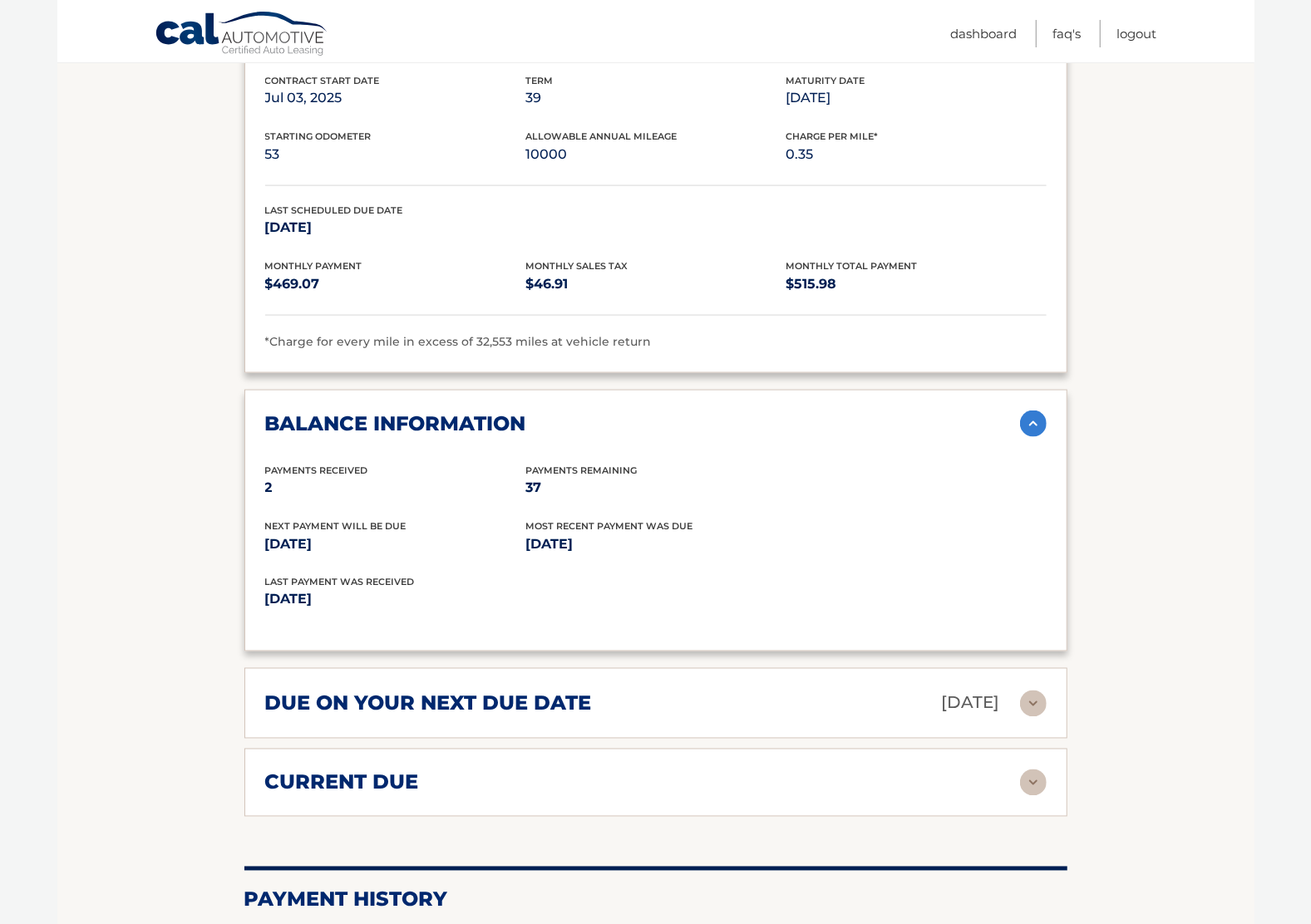 scroll, scrollTop: 1440, scrollLeft: 0, axis: vertical 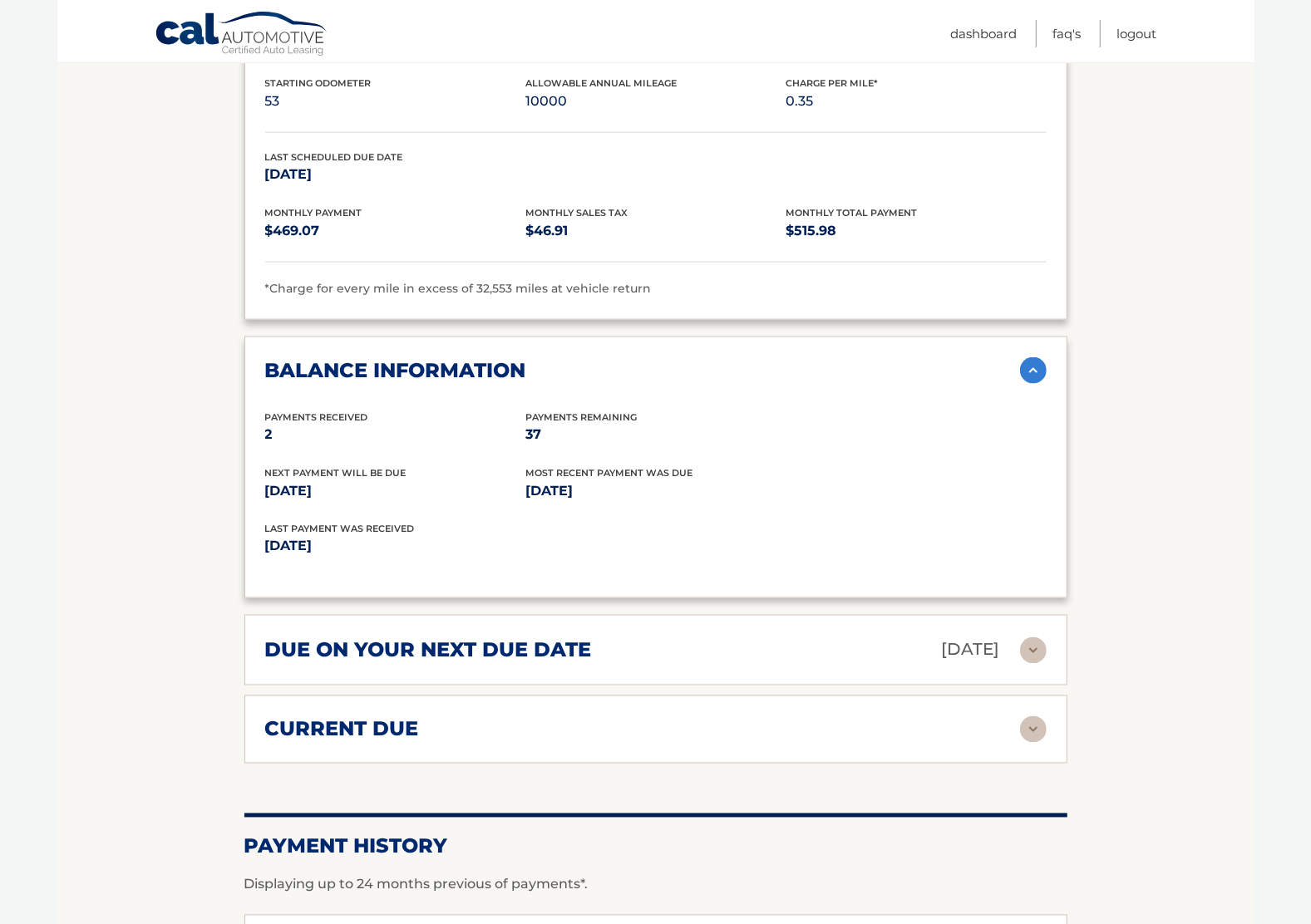 click at bounding box center [1033, 651] 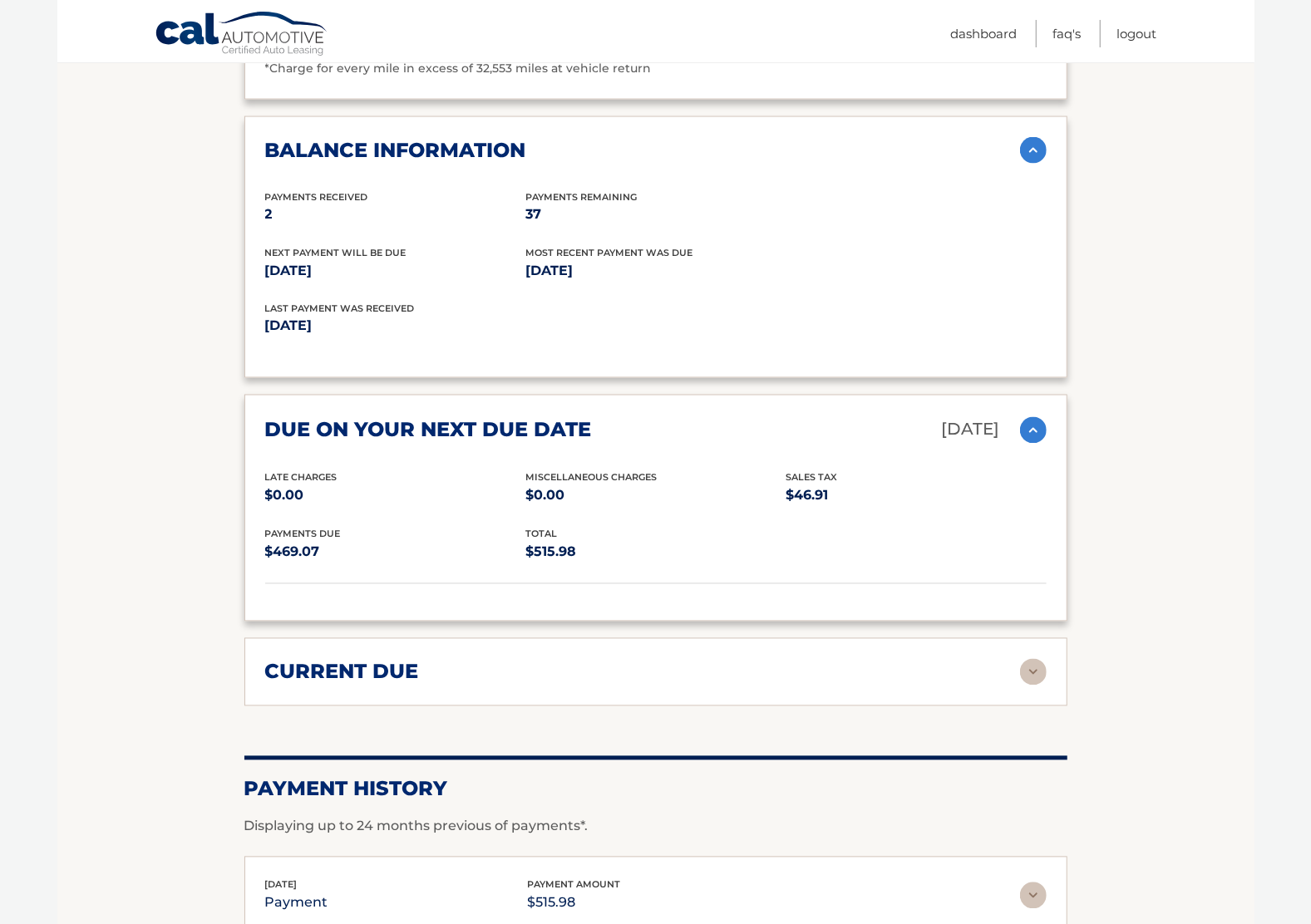 scroll, scrollTop: 1662, scrollLeft: 0, axis: vertical 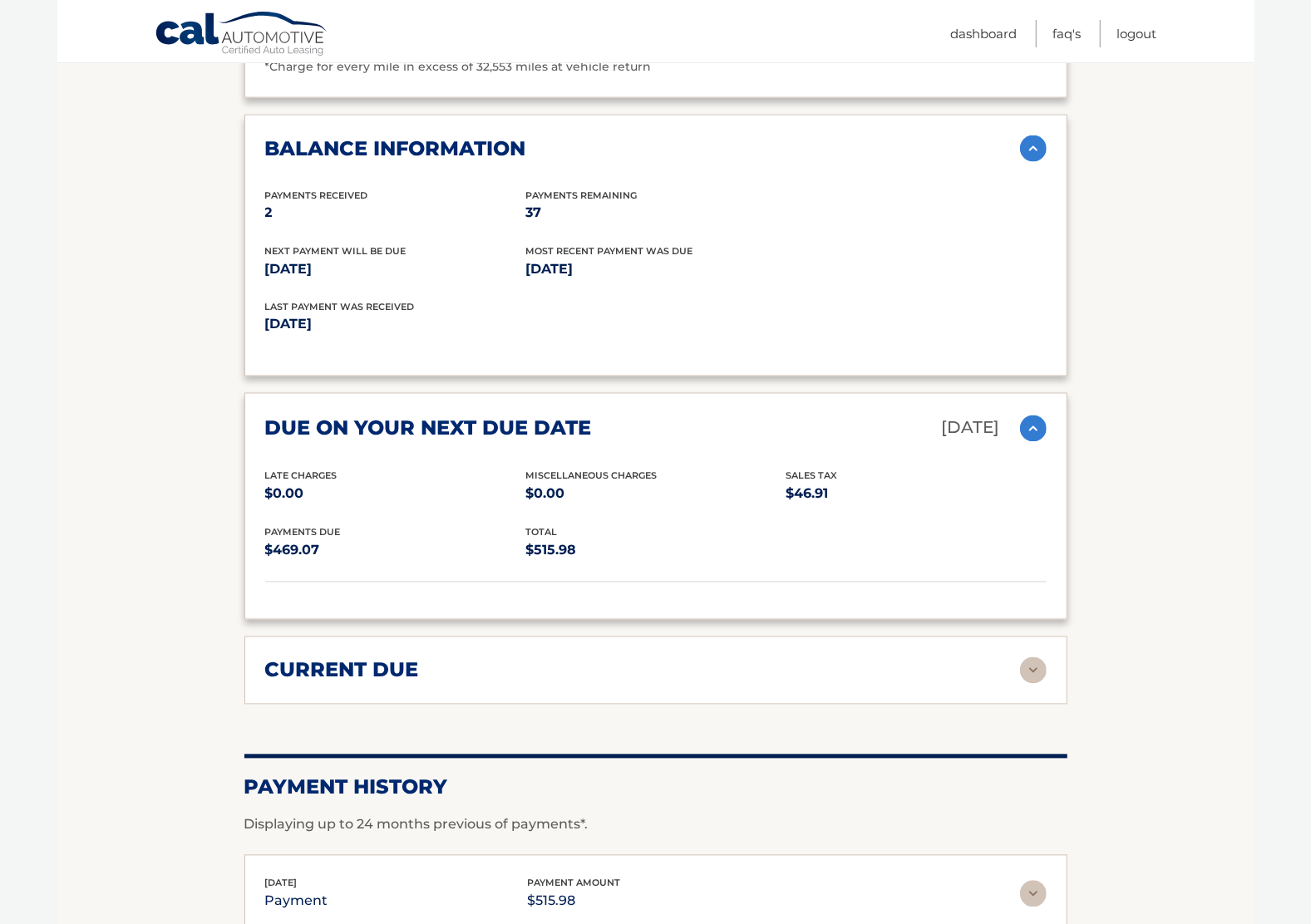 click at bounding box center [1033, 671] 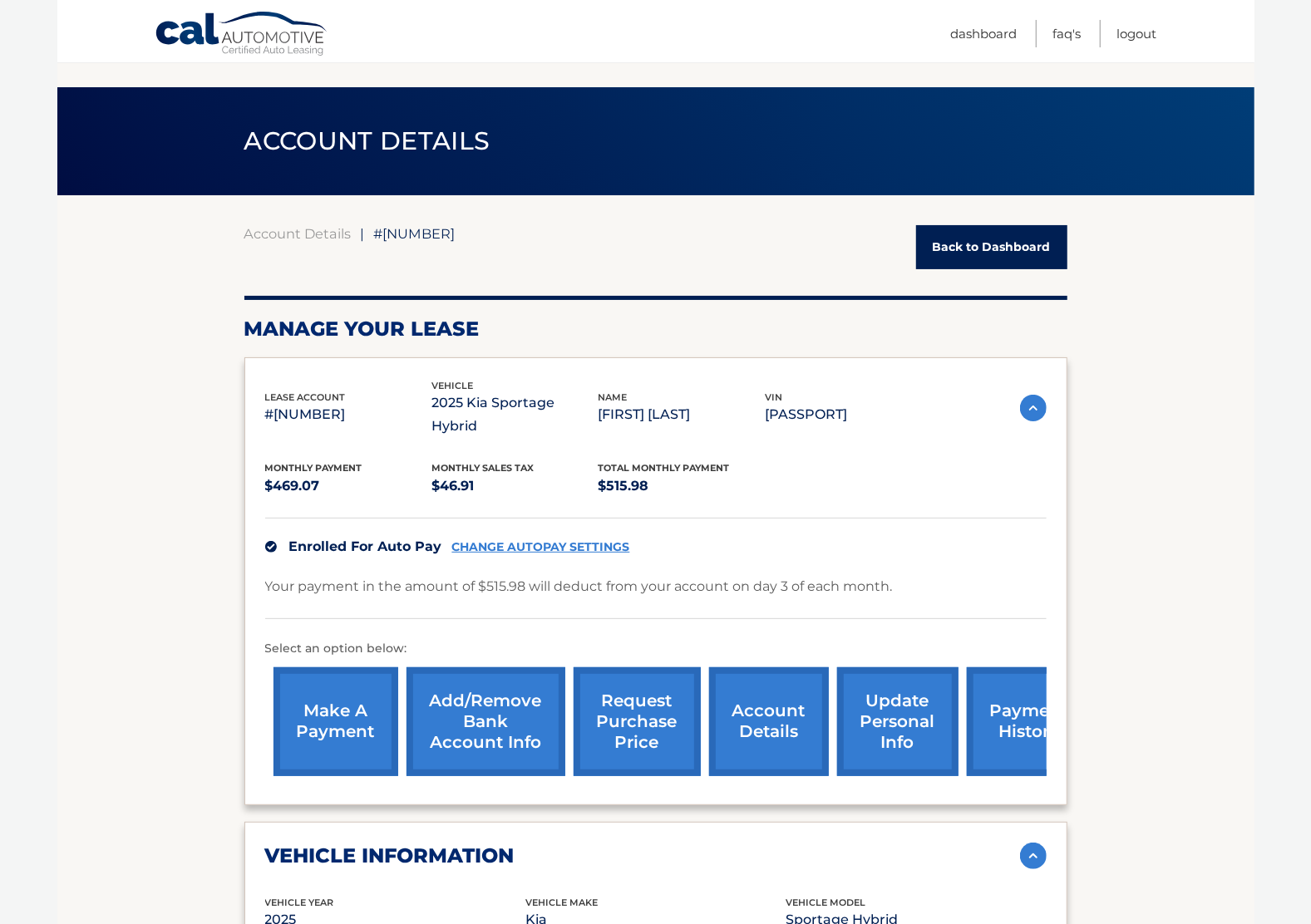 scroll, scrollTop: 0, scrollLeft: 0, axis: both 